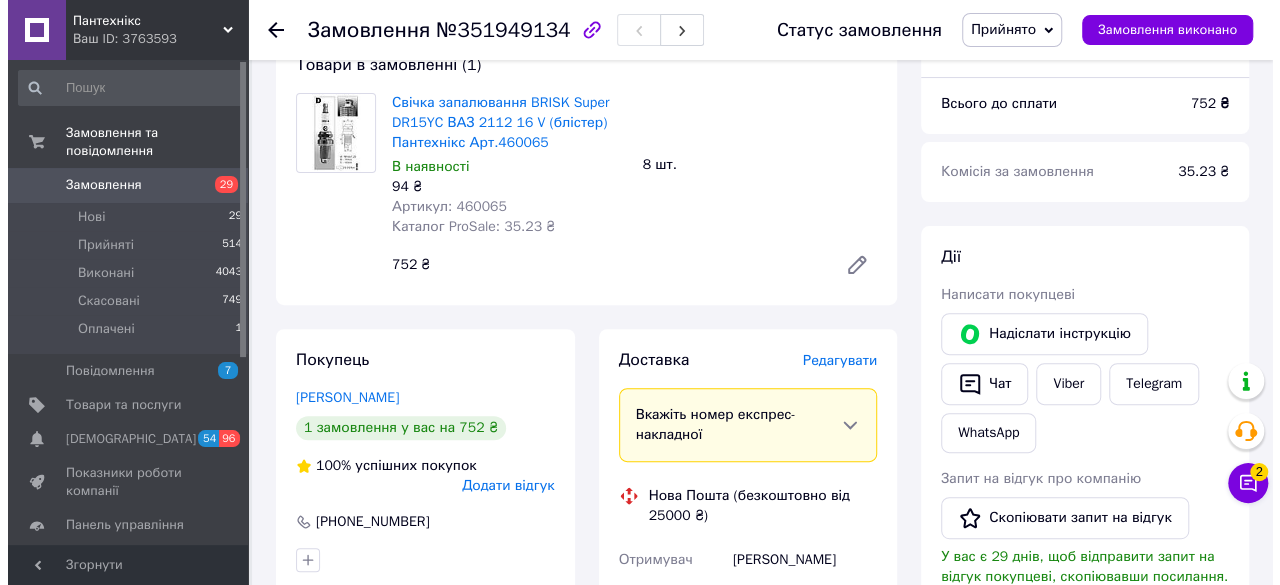 scroll, scrollTop: 200, scrollLeft: 0, axis: vertical 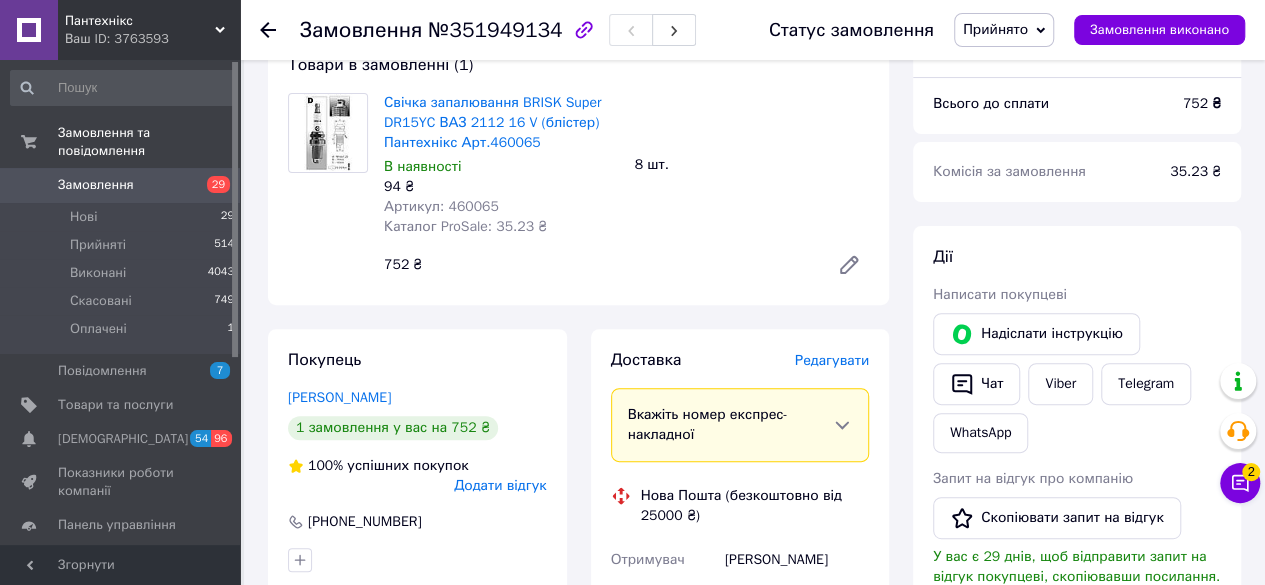 click on "Редагувати" at bounding box center (832, 360) 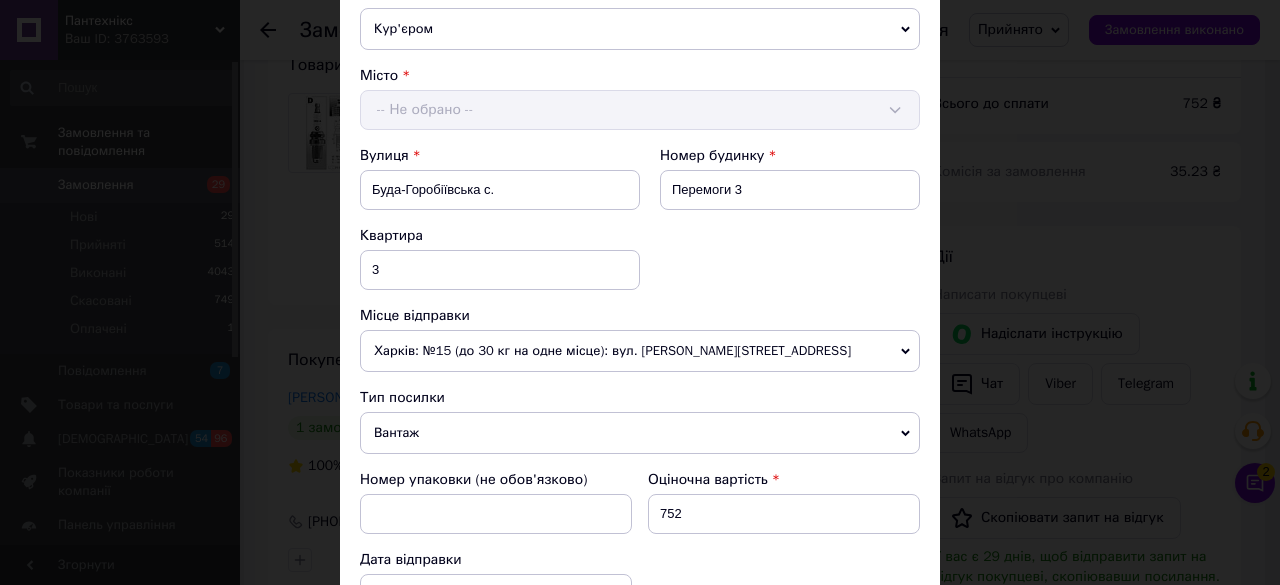 scroll, scrollTop: 600, scrollLeft: 0, axis: vertical 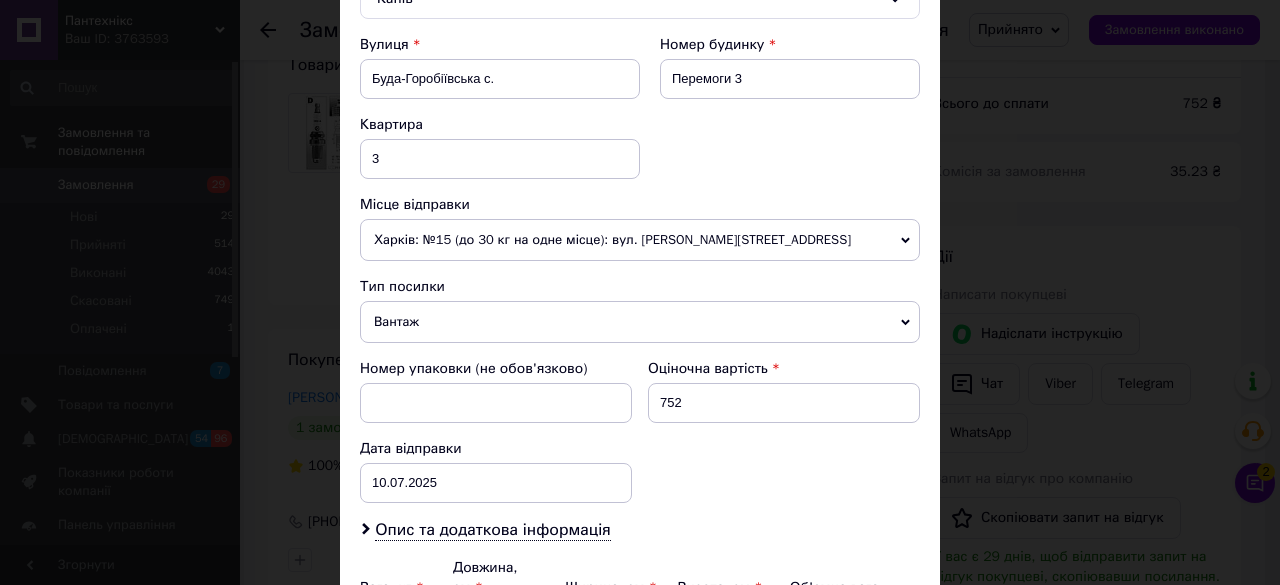 click on "Харків: №15 (до 30 кг на одне місце): вул. Петра Свинаренка, 20" at bounding box center (640, 240) 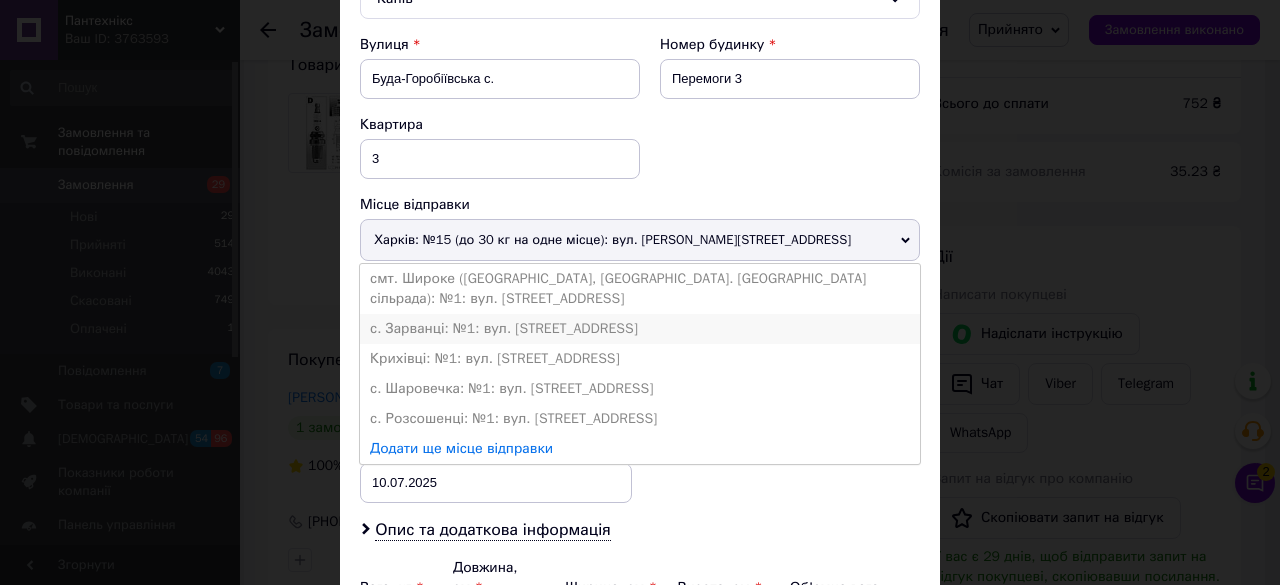 click on "с. Зарванці: №1: вул. Молодіжна, 11-а" at bounding box center (640, 329) 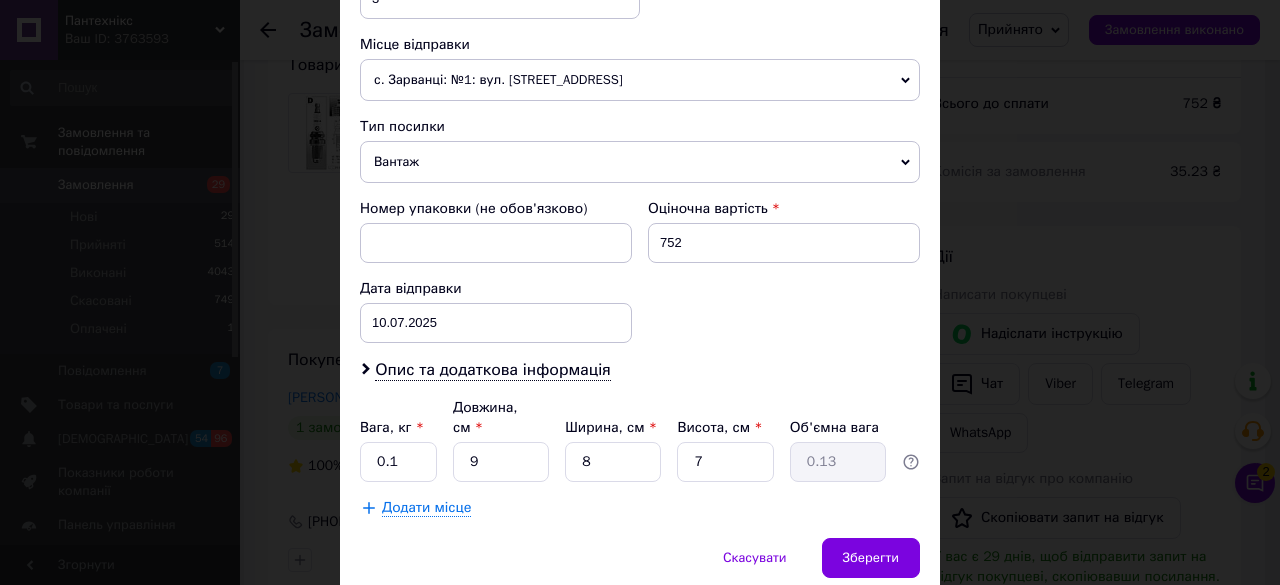 scroll, scrollTop: 813, scrollLeft: 0, axis: vertical 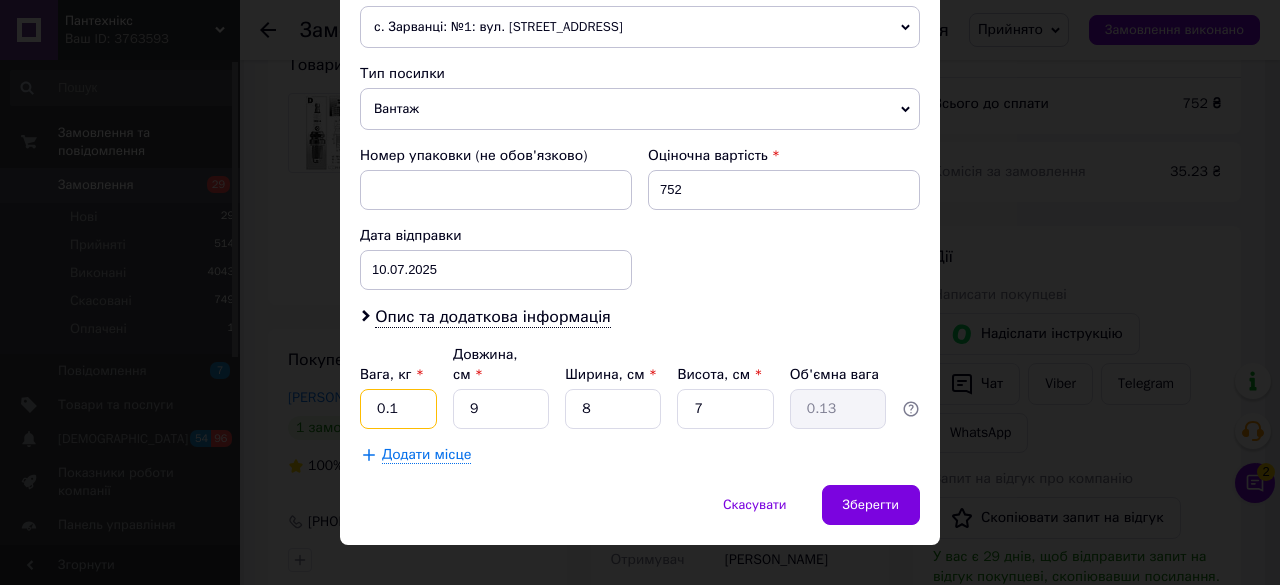 drag, startPoint x: 398, startPoint y: 369, endPoint x: 386, endPoint y: 377, distance: 14.422205 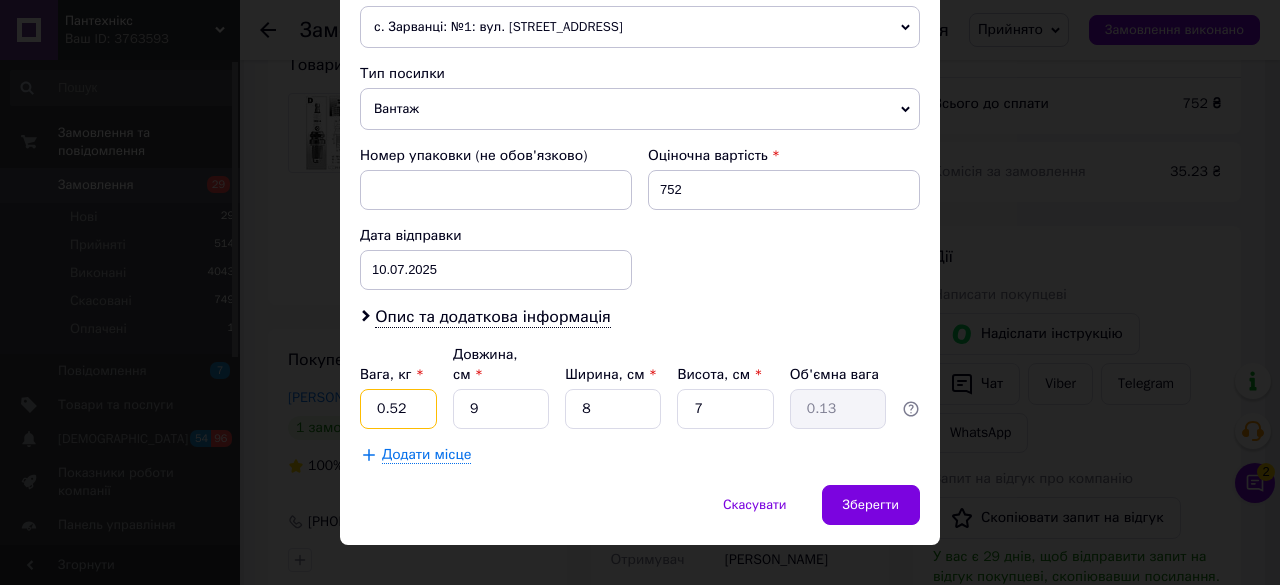 type on "0.52" 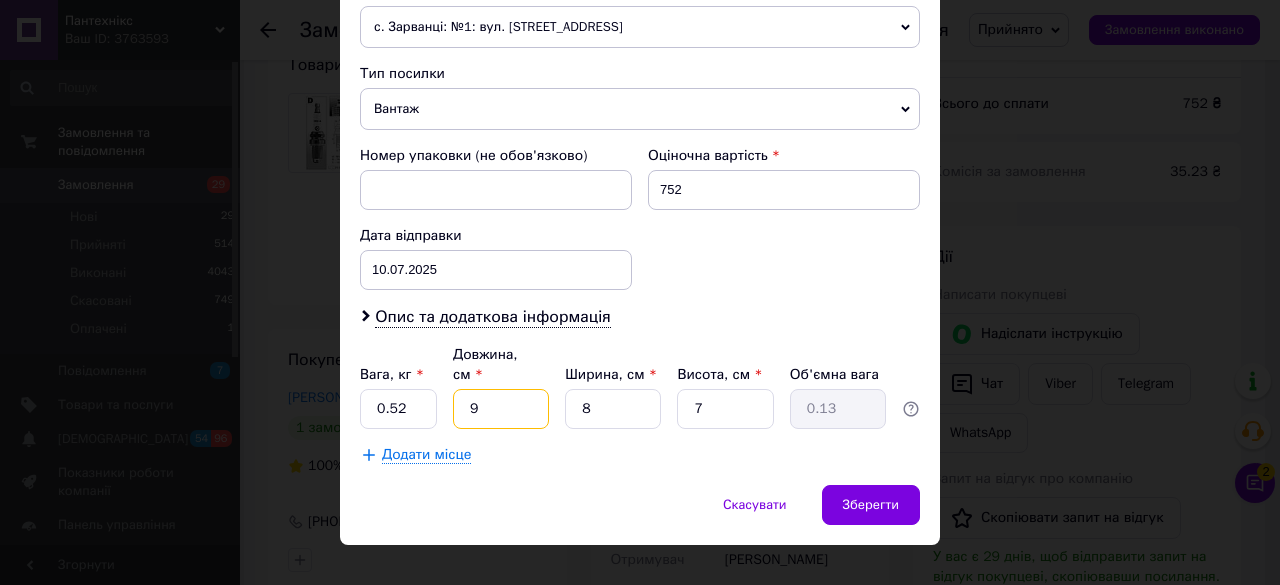 drag, startPoint x: 507, startPoint y: 383, endPoint x: 469, endPoint y: 380, distance: 38.118237 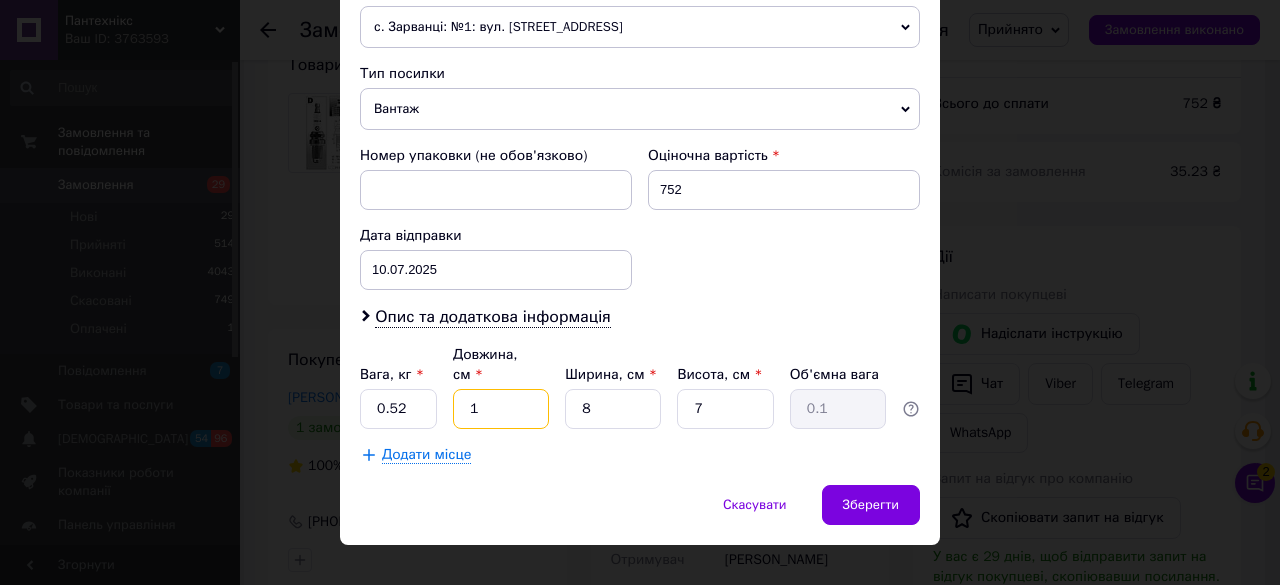 type on "10" 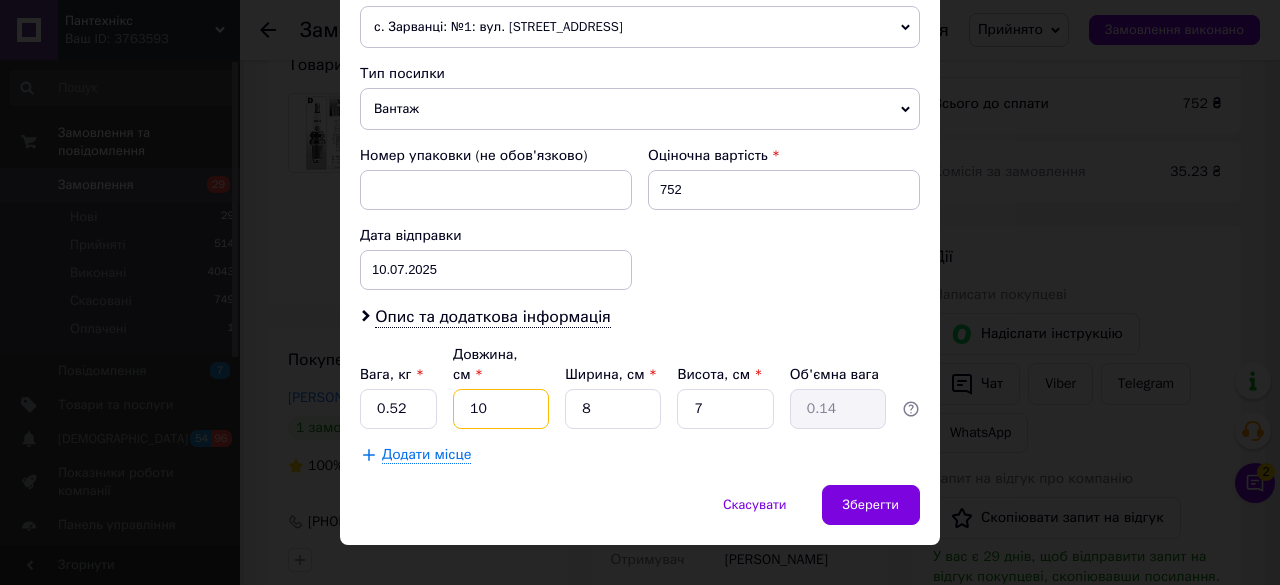 type on "10" 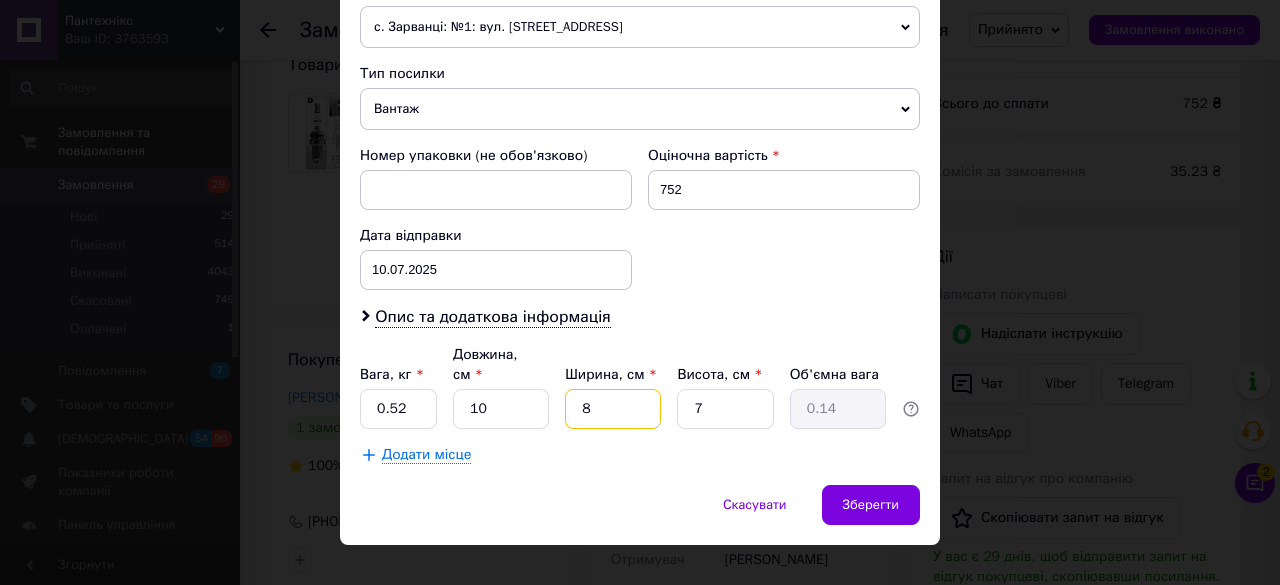 click on "Вага, кг   * 0.52 Довжина, см   * 10 Ширина, см   * 8 Висота, см   * 7 Об'ємна вага 0.14" at bounding box center [640, 387] 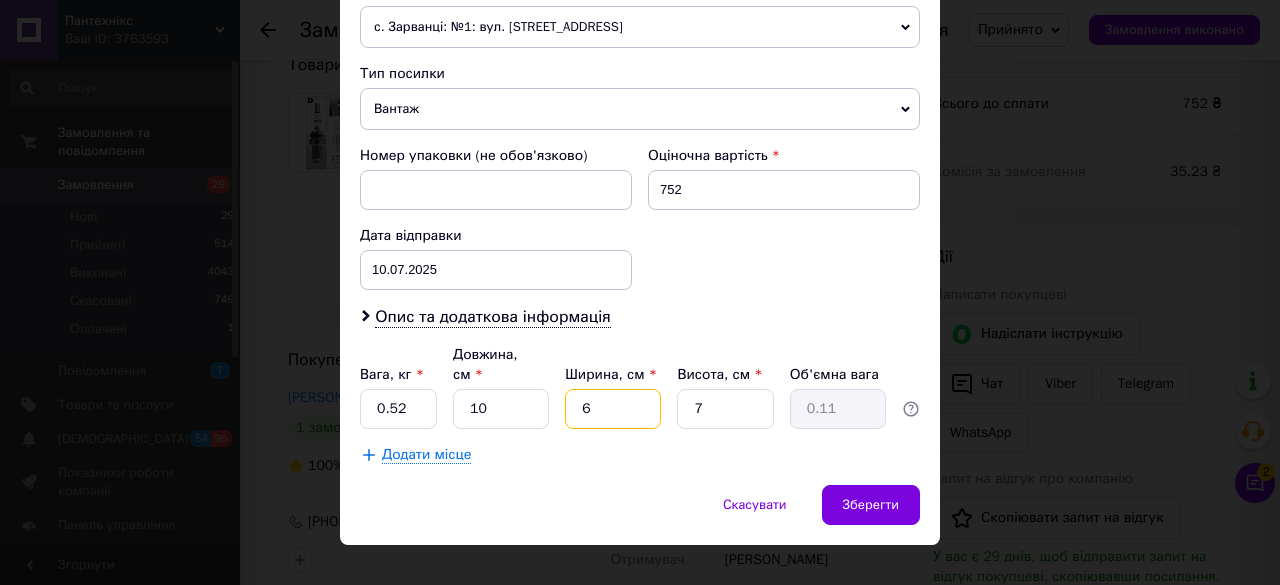 type on "6" 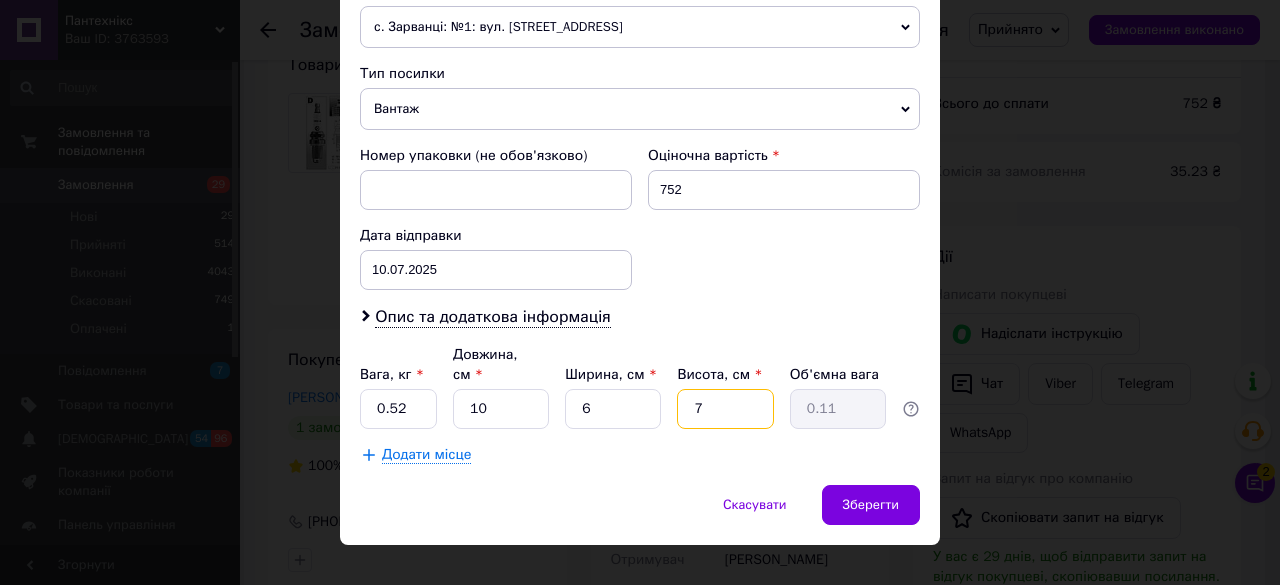 click on "7" at bounding box center [725, 409] 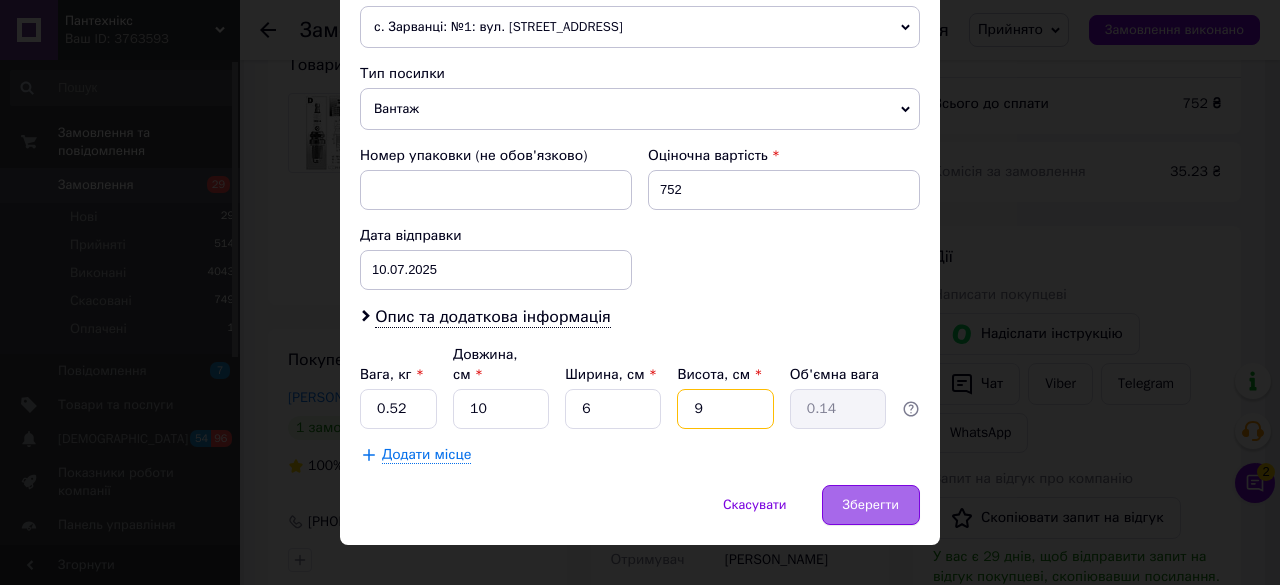 type on "9" 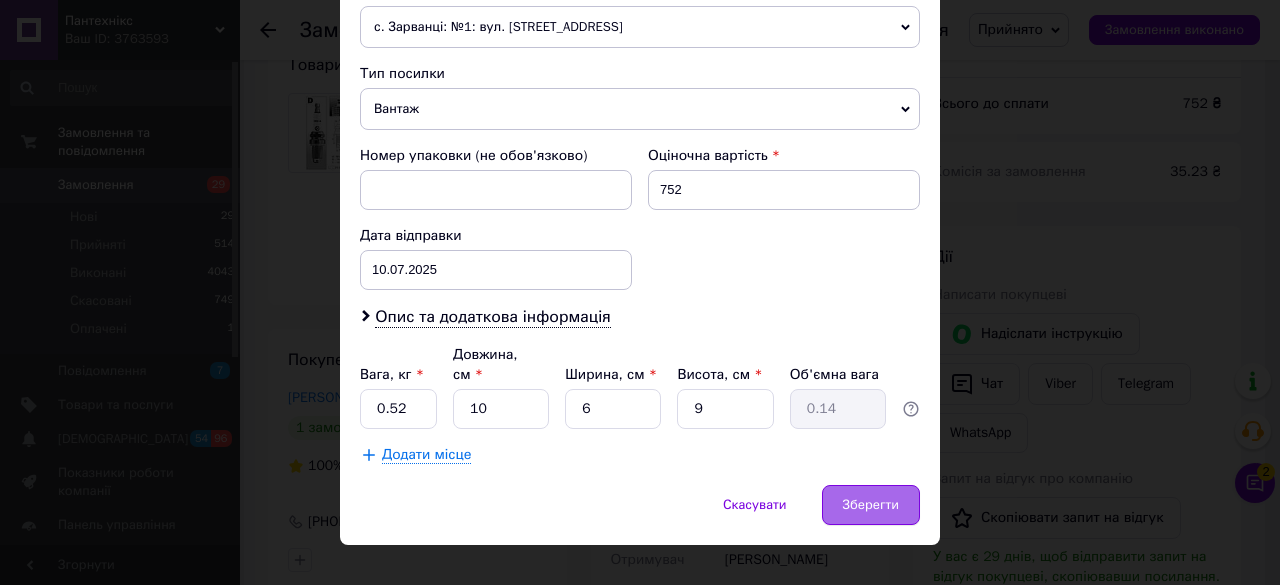 click on "Зберегти" at bounding box center (871, 505) 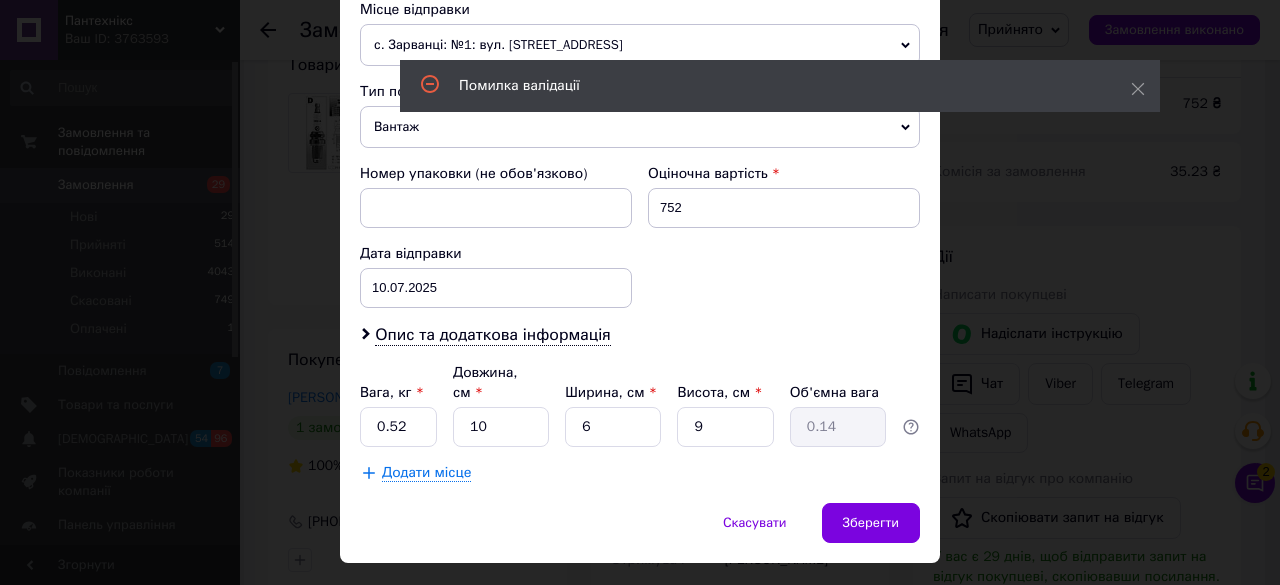 scroll, scrollTop: 142, scrollLeft: 0, axis: vertical 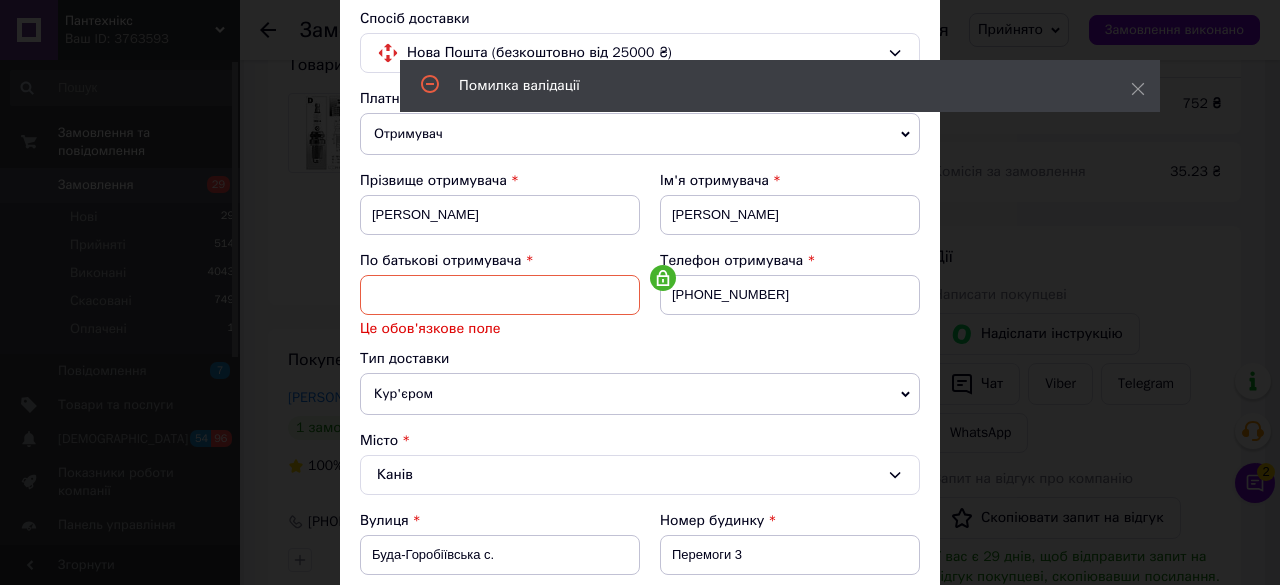 click at bounding box center (500, 295) 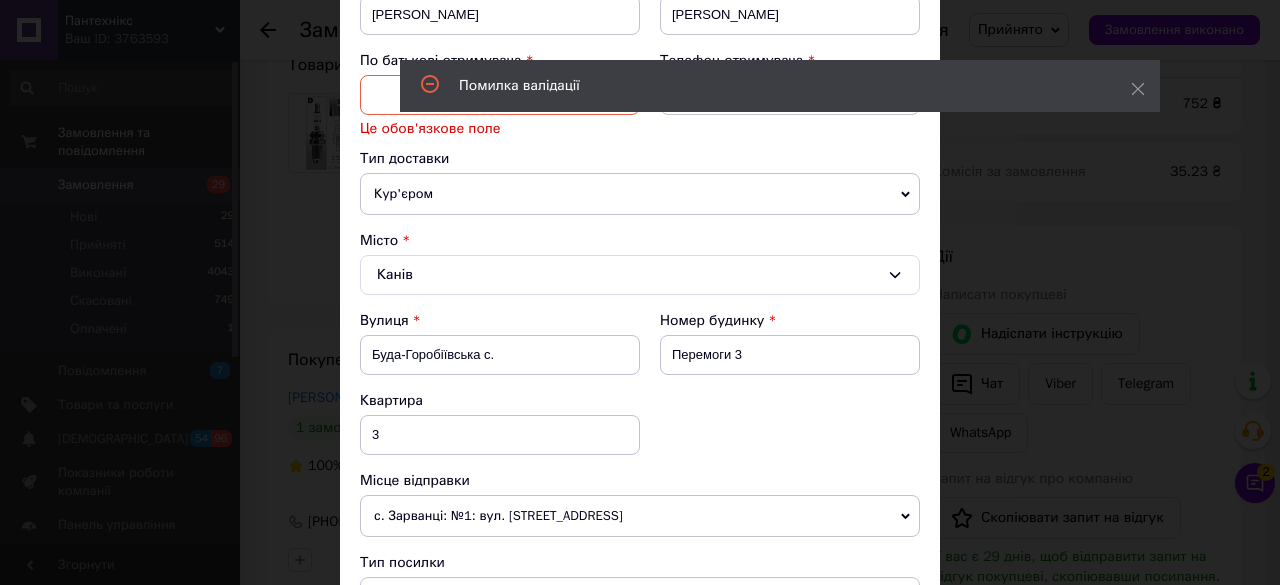 scroll, scrollTop: 0, scrollLeft: 0, axis: both 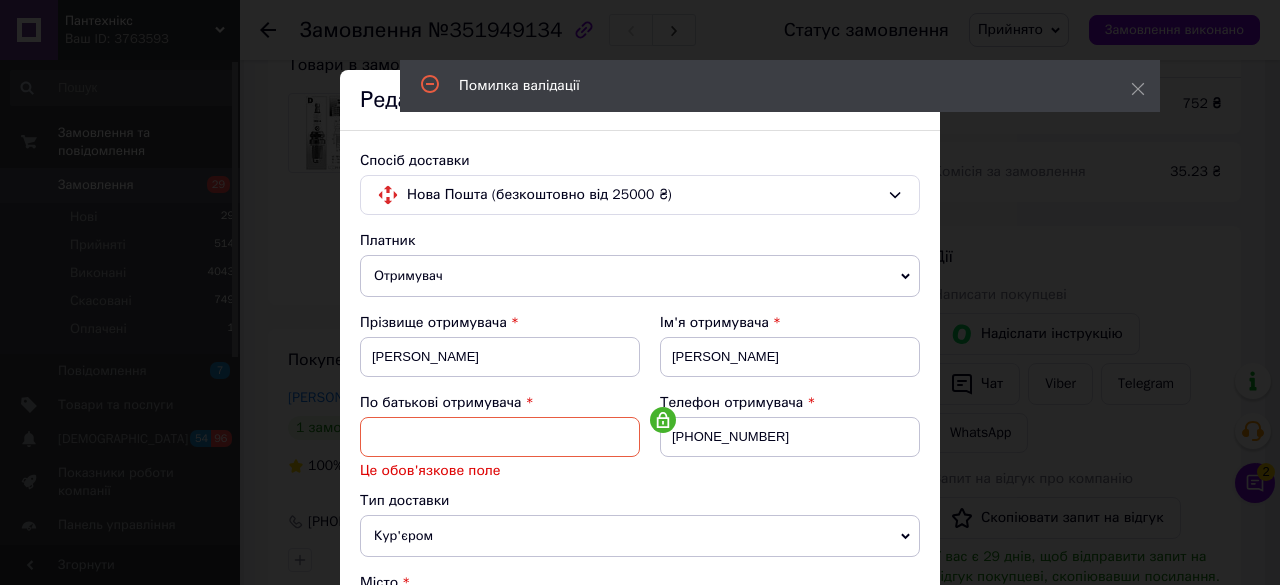 drag, startPoint x: 1136, startPoint y: 89, endPoint x: 1087, endPoint y: 67, distance: 53.712196 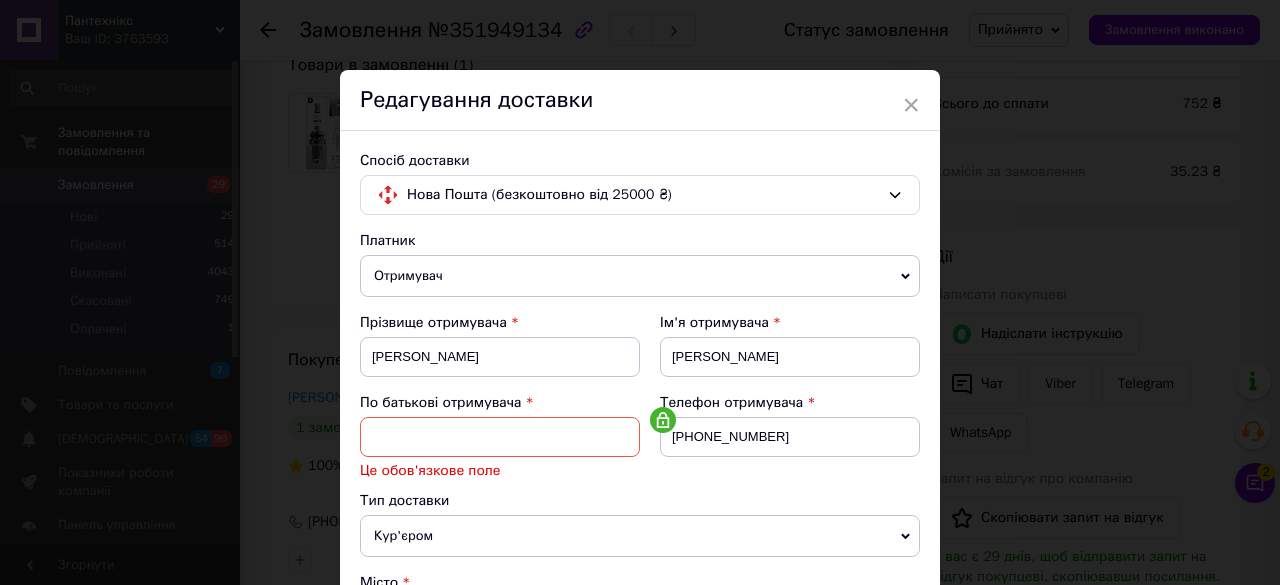 click at bounding box center (500, 437) 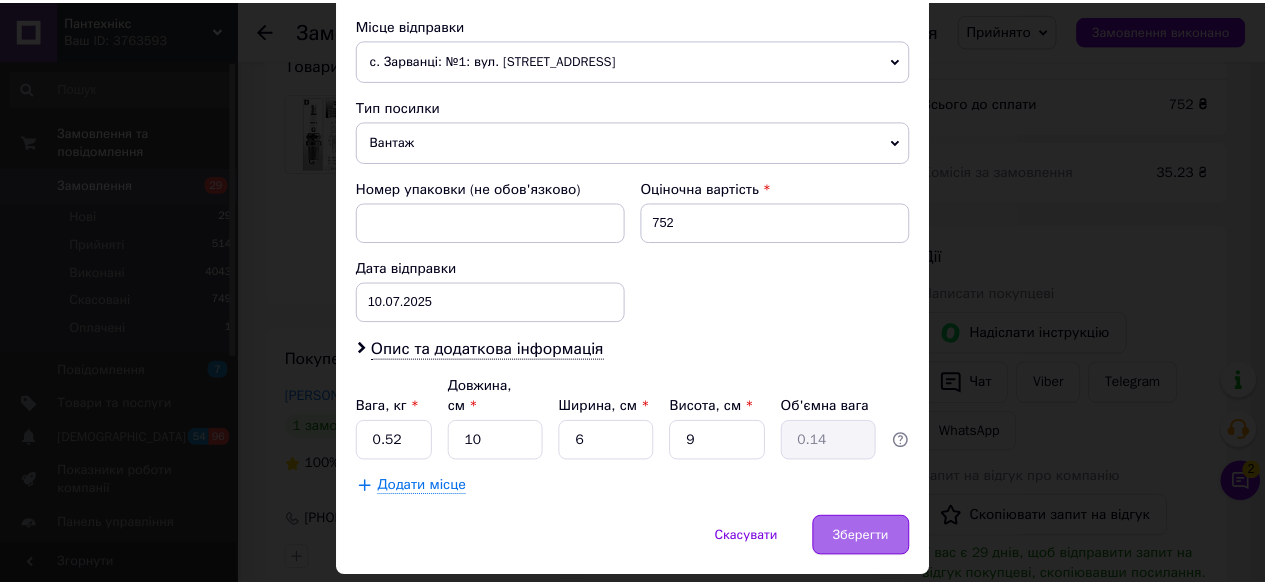 scroll, scrollTop: 800, scrollLeft: 0, axis: vertical 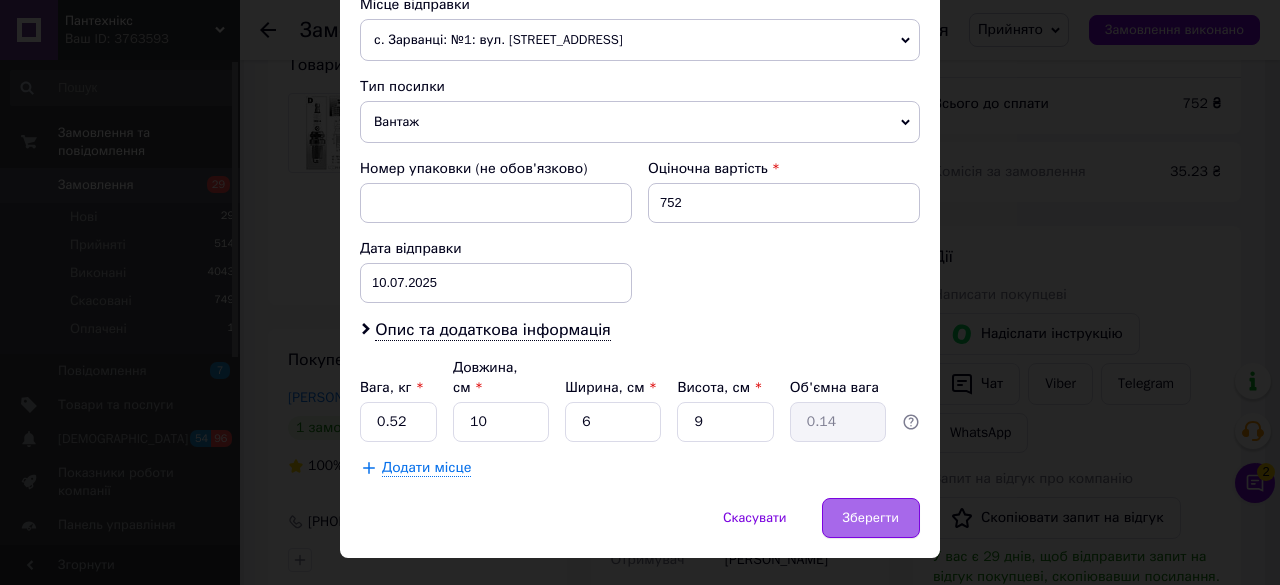 type on "невказано" 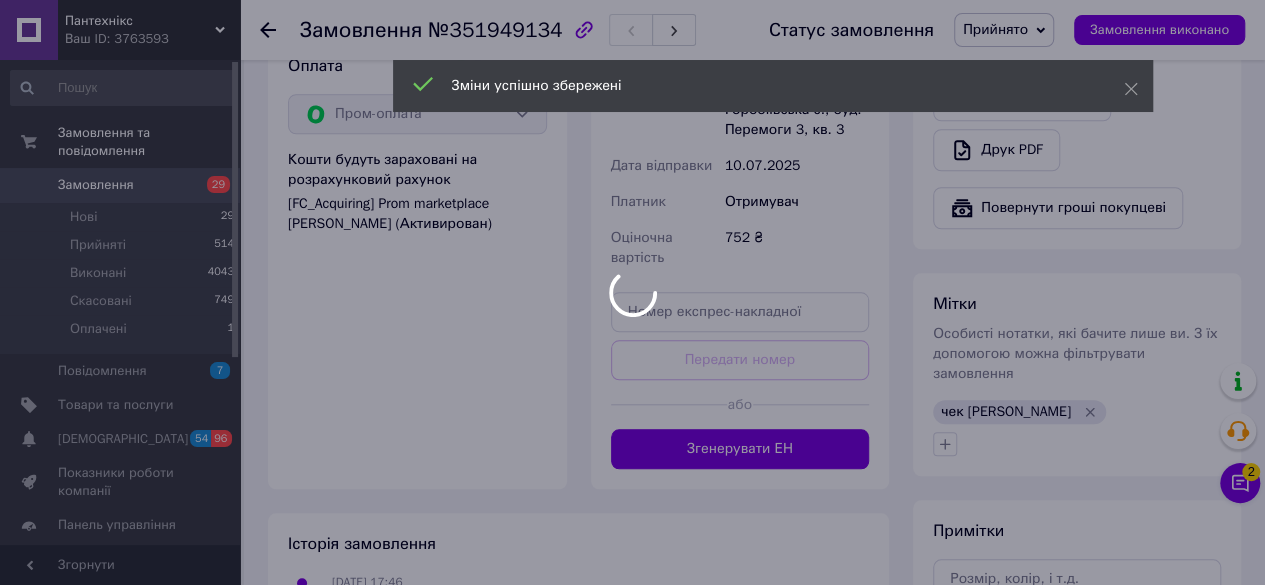 scroll, scrollTop: 800, scrollLeft: 0, axis: vertical 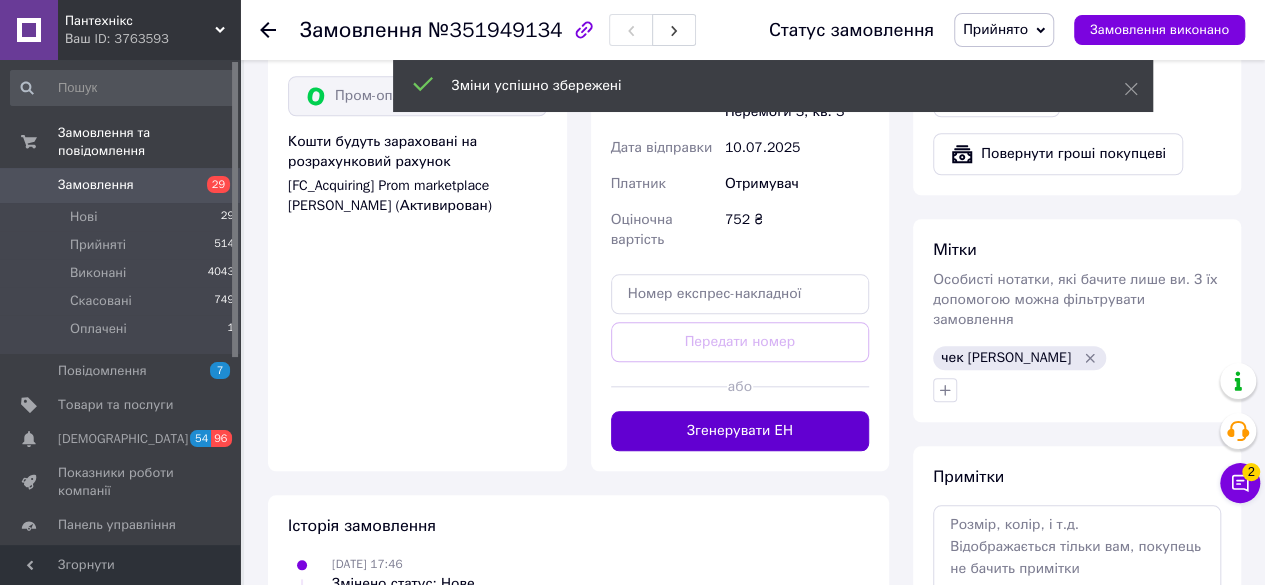 click on "Згенерувати ЕН" at bounding box center (740, 431) 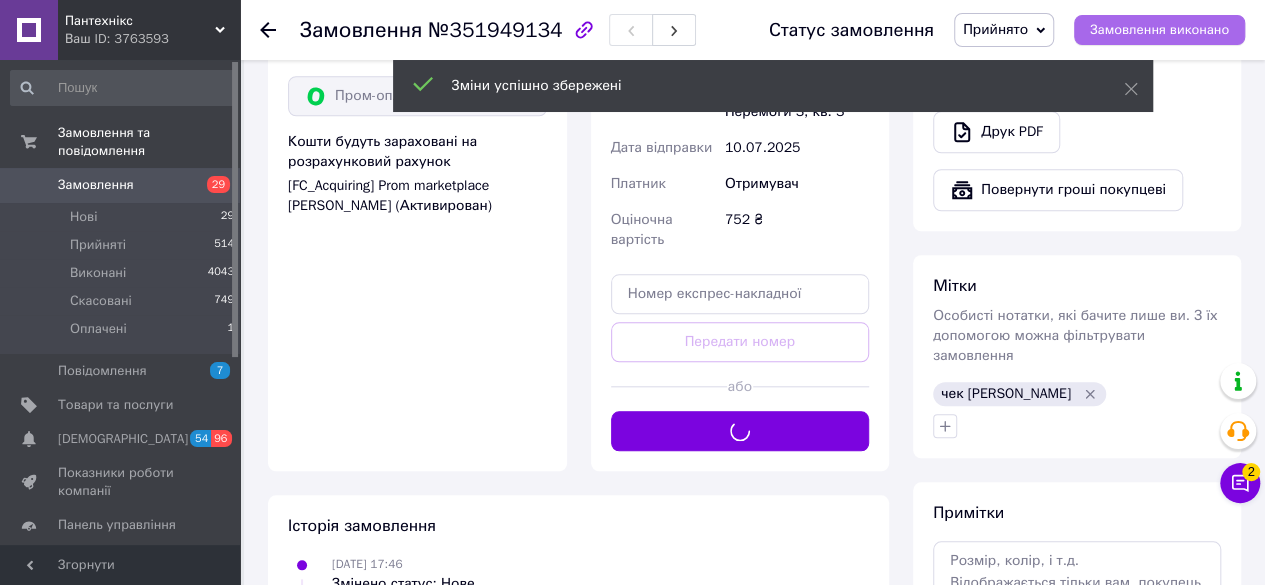 click on "Замовлення виконано" at bounding box center (1159, 30) 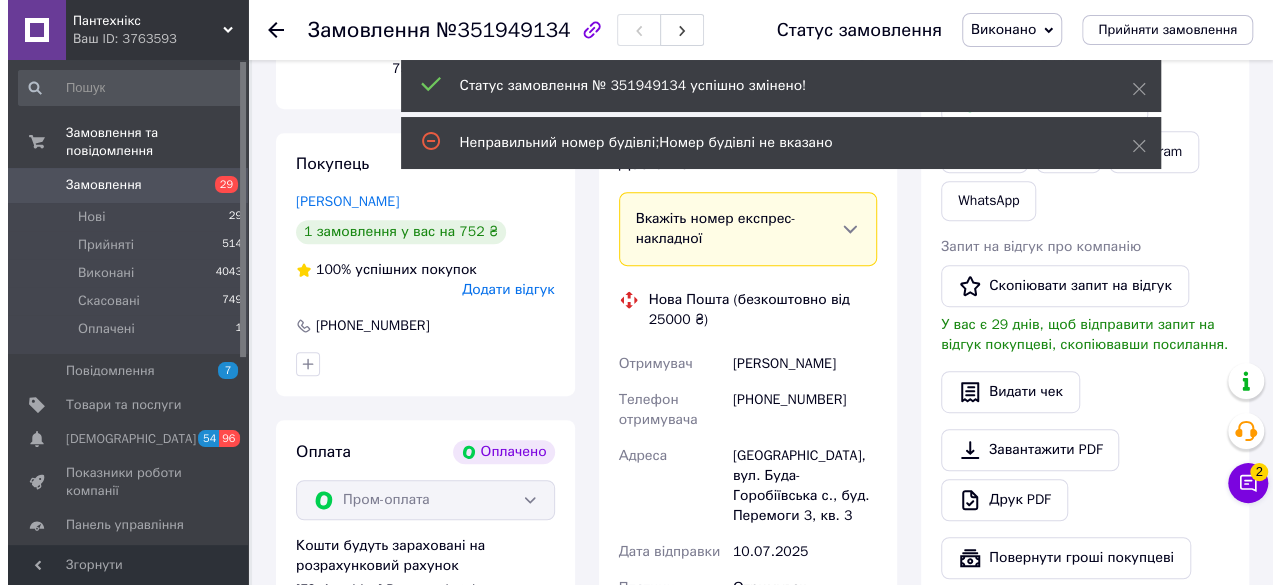 scroll, scrollTop: 400, scrollLeft: 0, axis: vertical 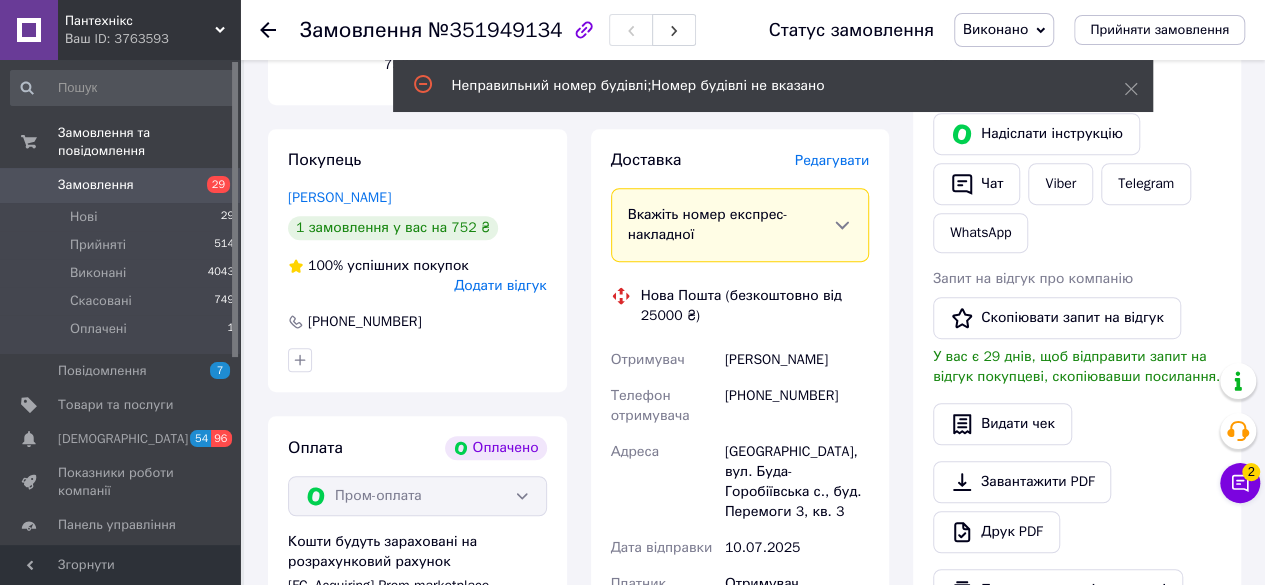 click on "Редагувати" at bounding box center [832, 160] 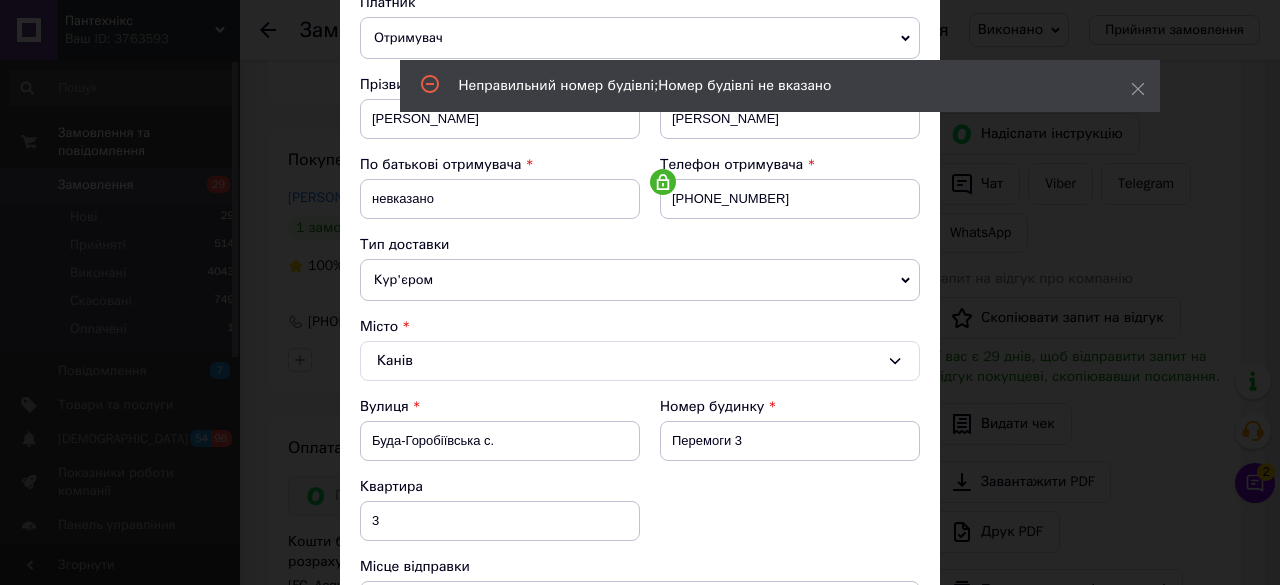 scroll, scrollTop: 400, scrollLeft: 0, axis: vertical 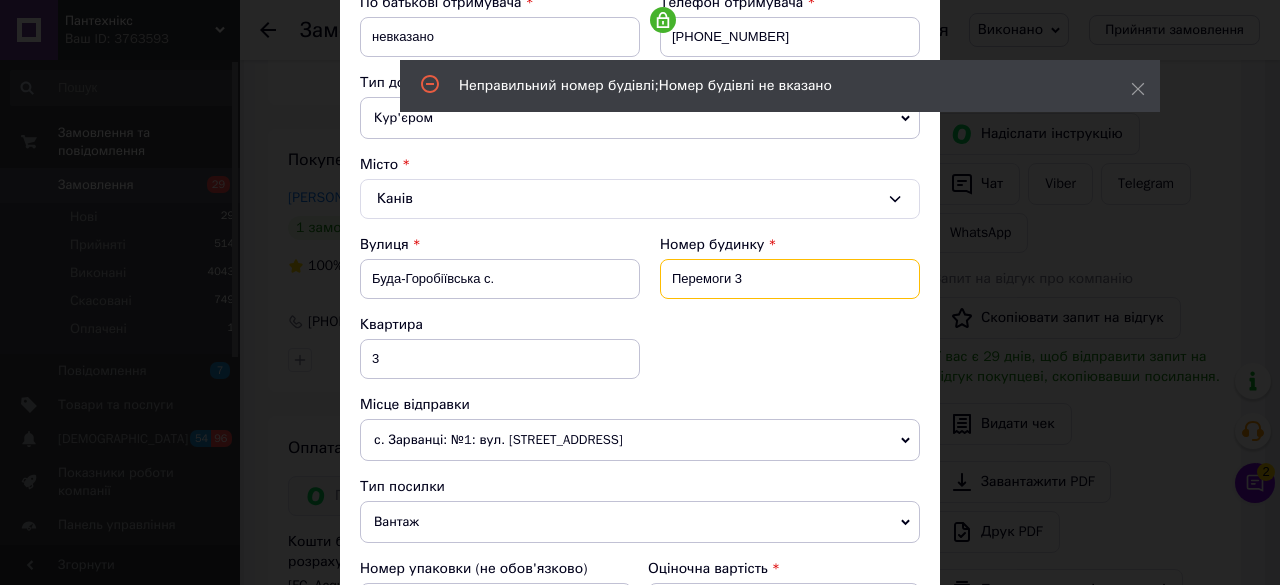 drag, startPoint x: 738, startPoint y: 272, endPoint x: 727, endPoint y: 274, distance: 11.18034 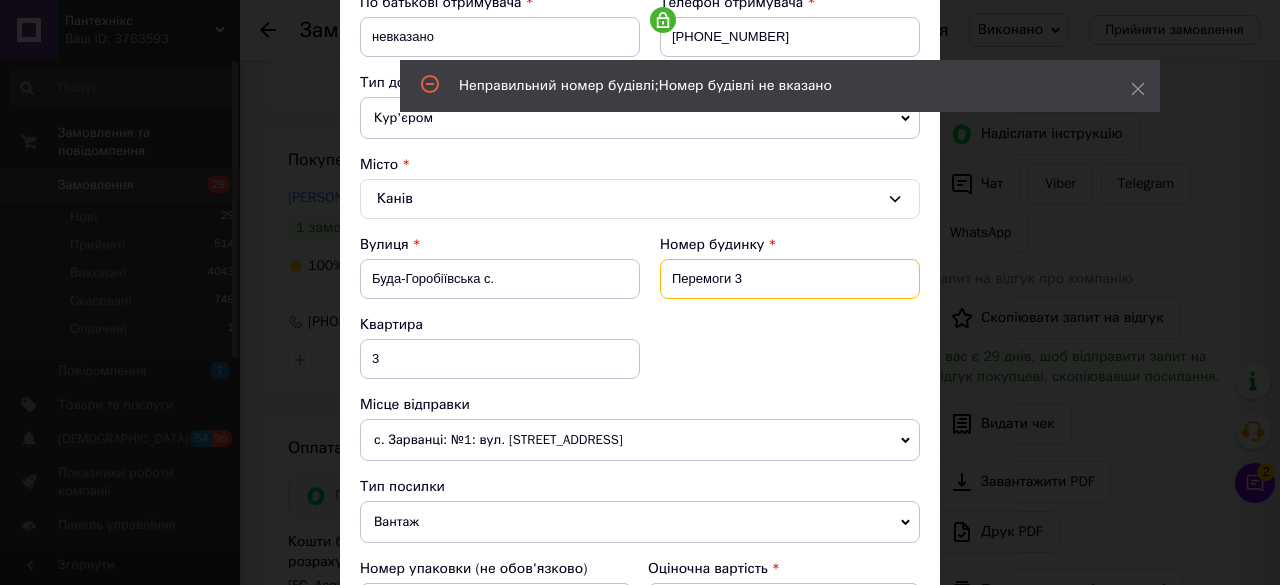 click on "Перемоги 3" at bounding box center [790, 279] 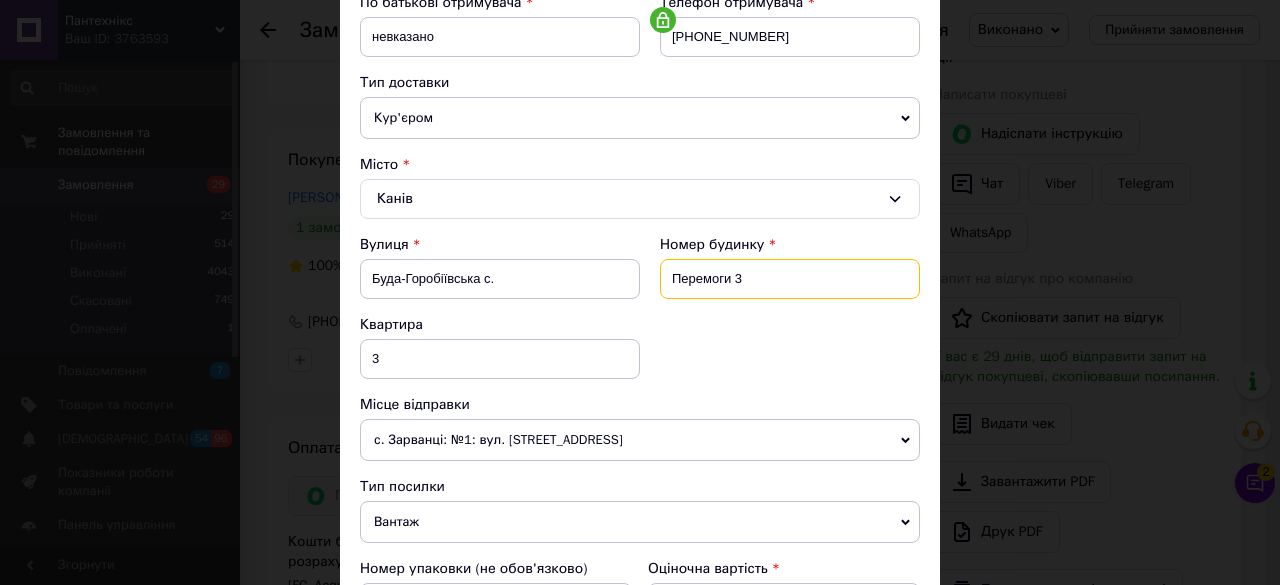 click on "Перемоги 3" at bounding box center (790, 279) 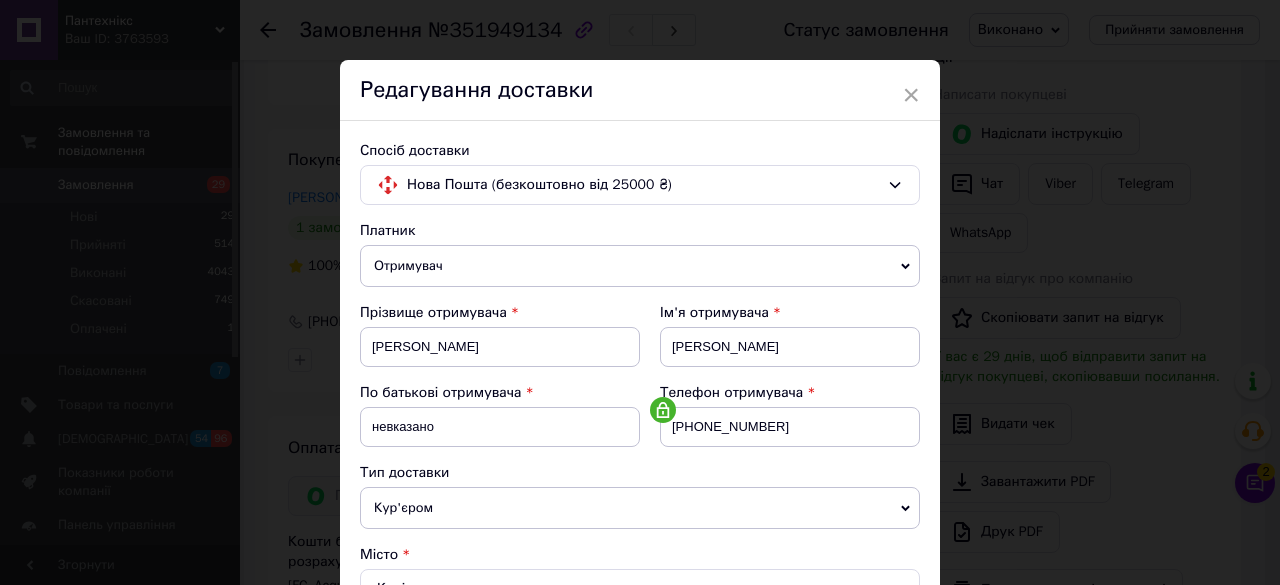 scroll, scrollTop: 0, scrollLeft: 0, axis: both 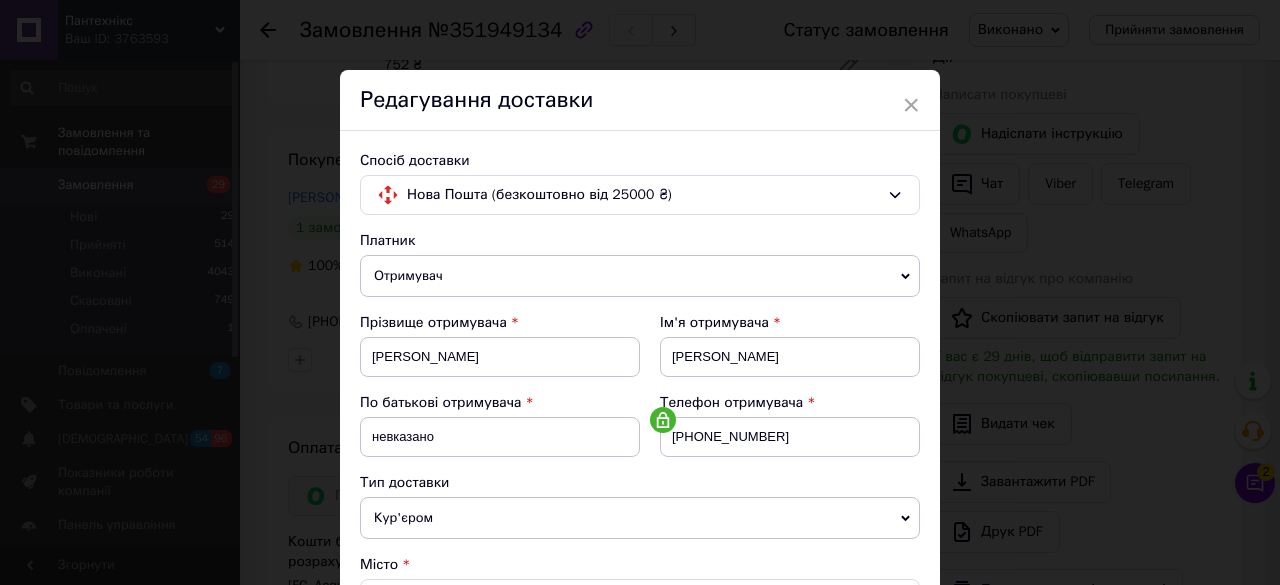 click on "Редагування доставки" at bounding box center [640, 100] 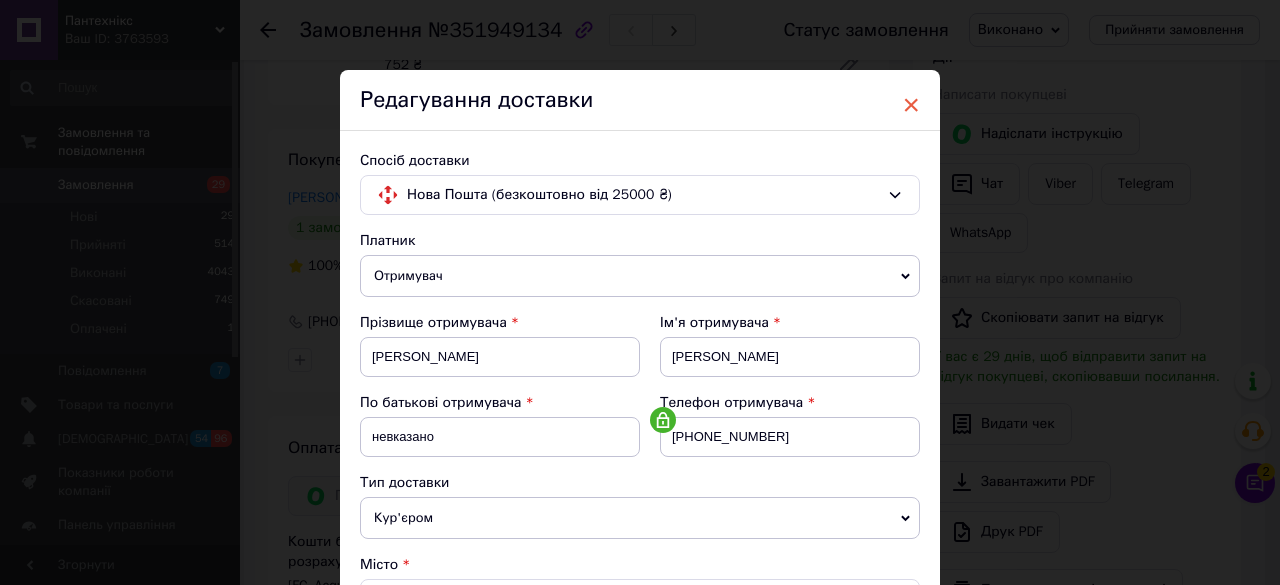 click on "×" at bounding box center [911, 105] 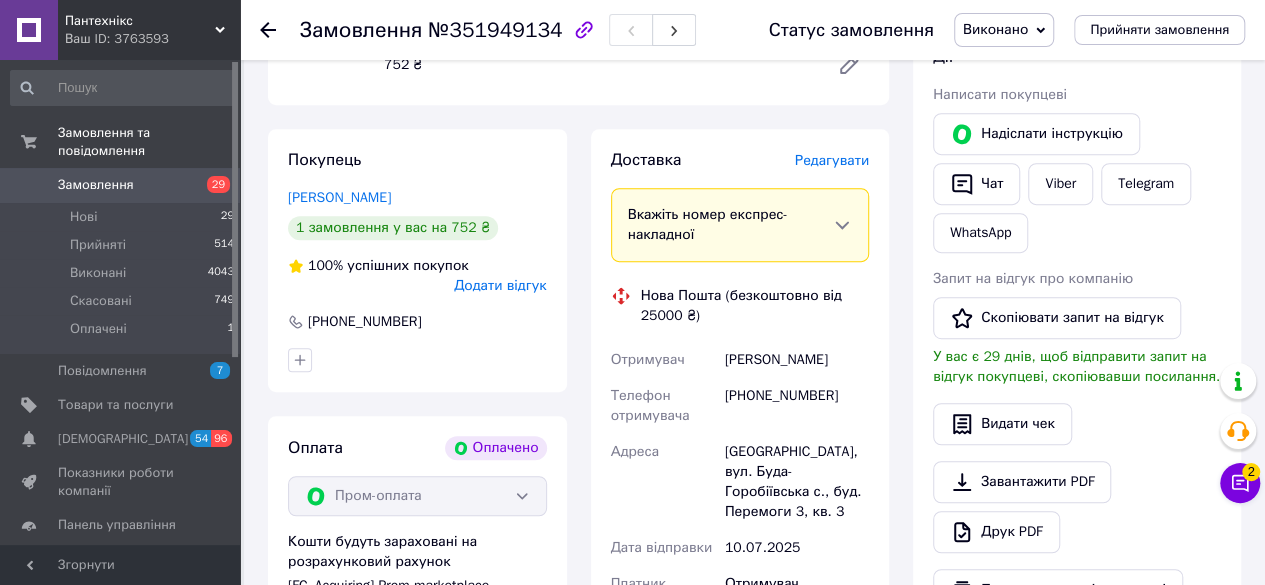 click on "Редагувати" at bounding box center [832, 160] 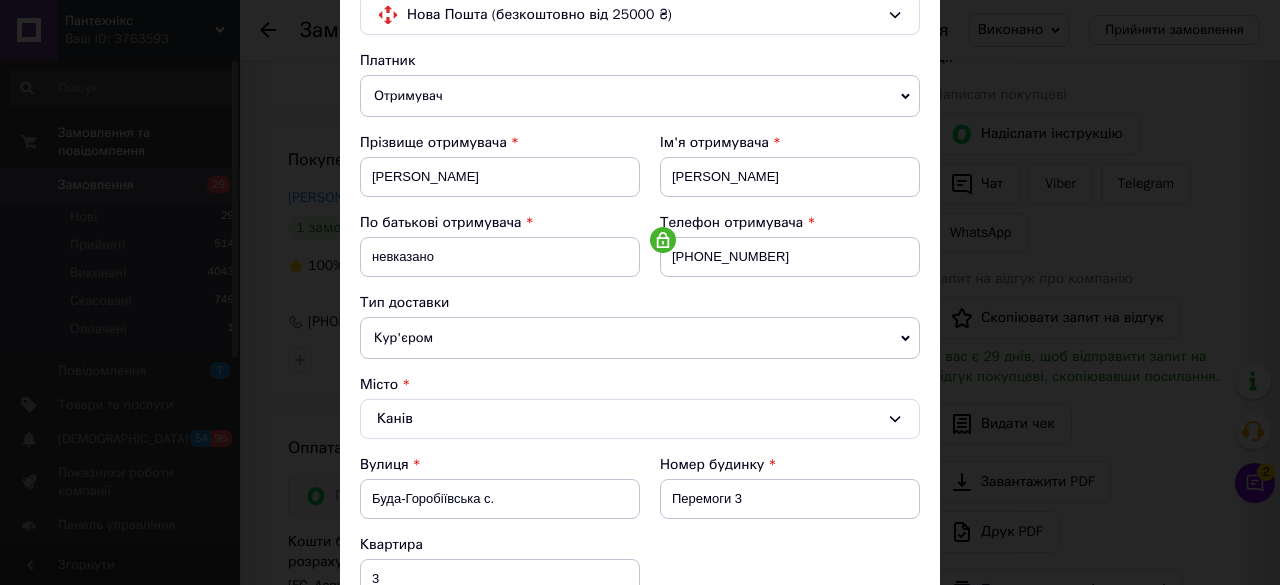scroll, scrollTop: 200, scrollLeft: 0, axis: vertical 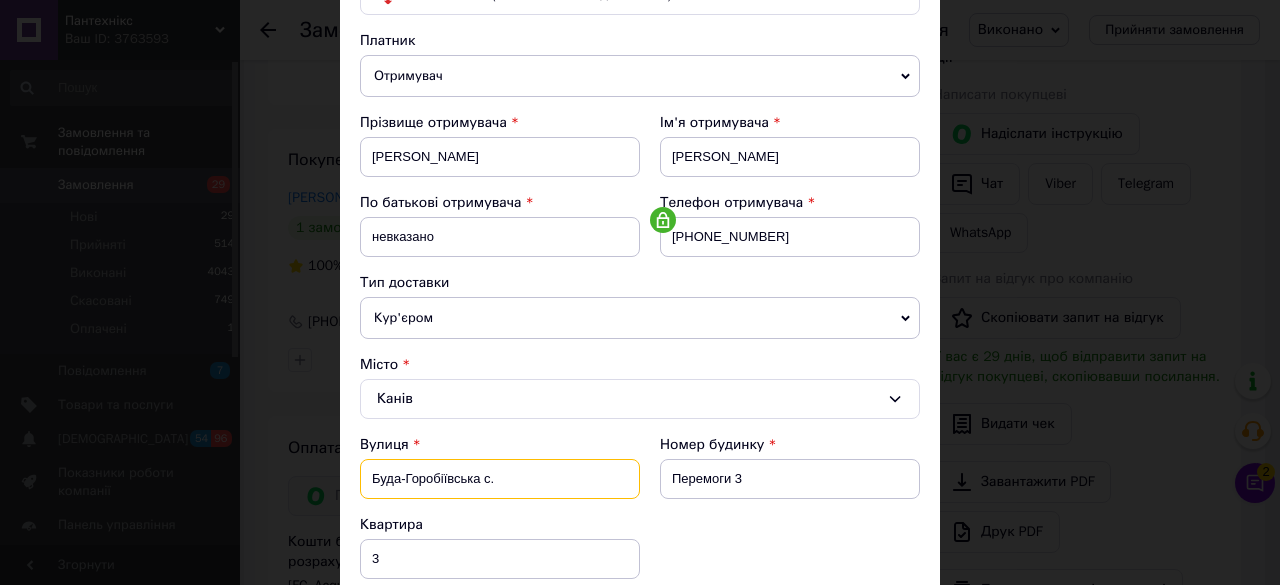 click on "Буда-Горобіївська с." at bounding box center (500, 479) 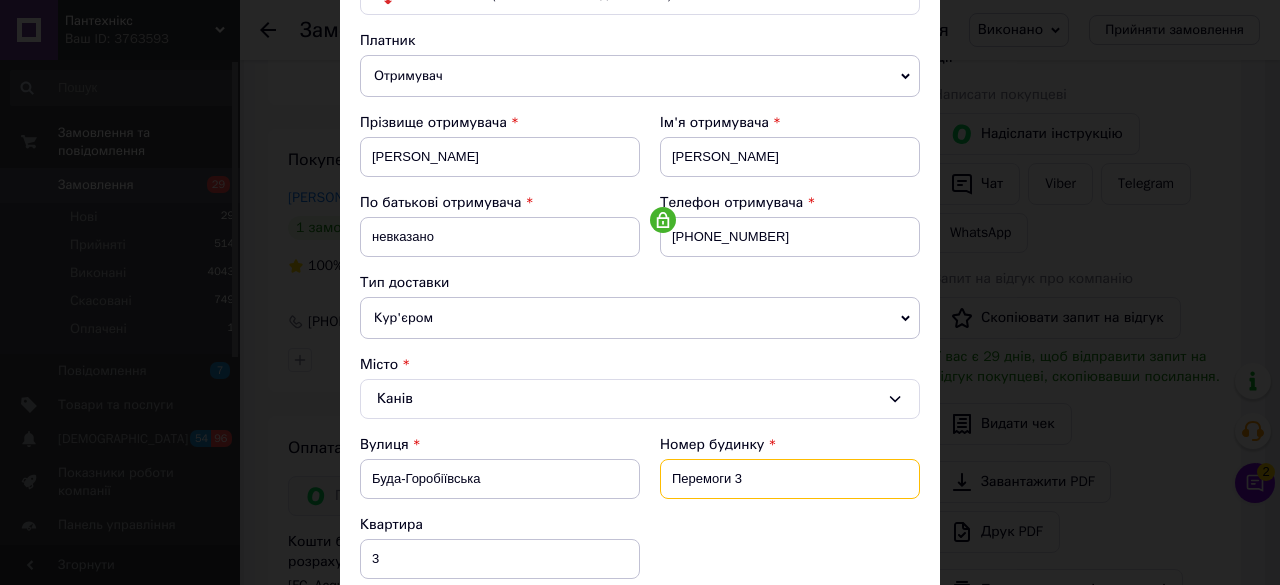 click on "Перемоги 3" at bounding box center [790, 479] 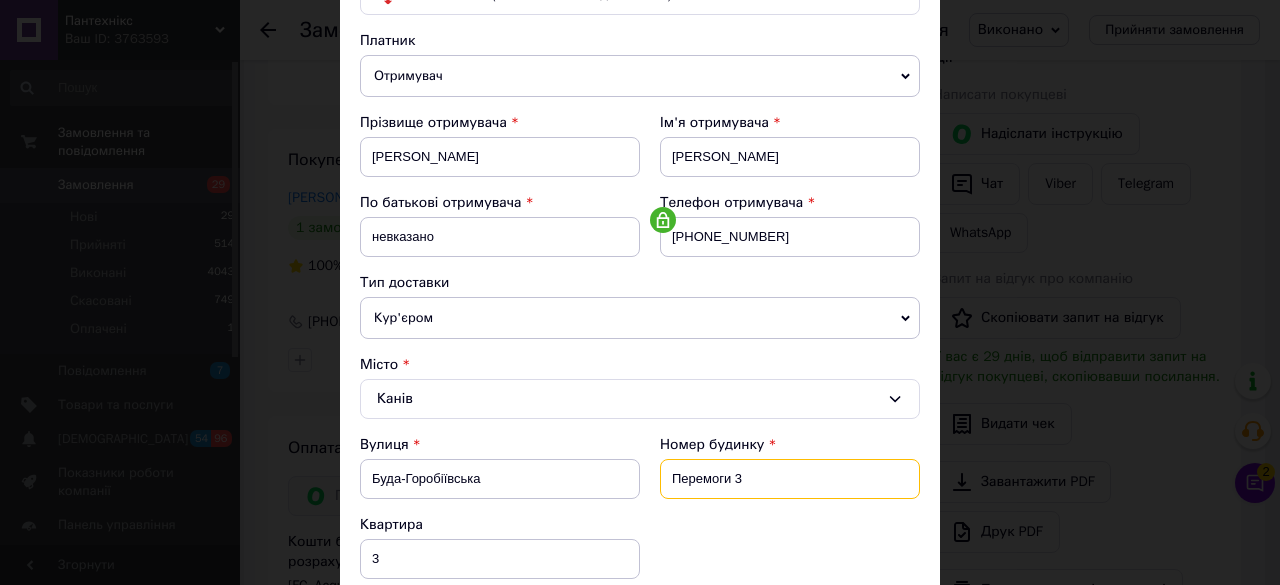 click on "Перемоги 3" at bounding box center (790, 479) 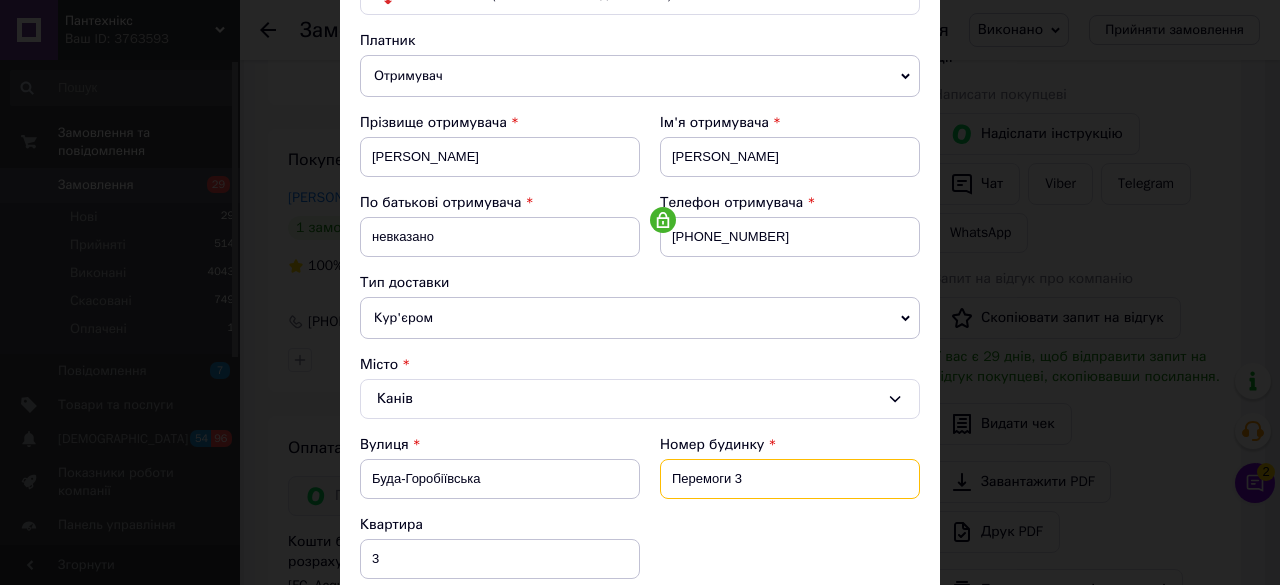 type on "Буда-Горобіївська с." 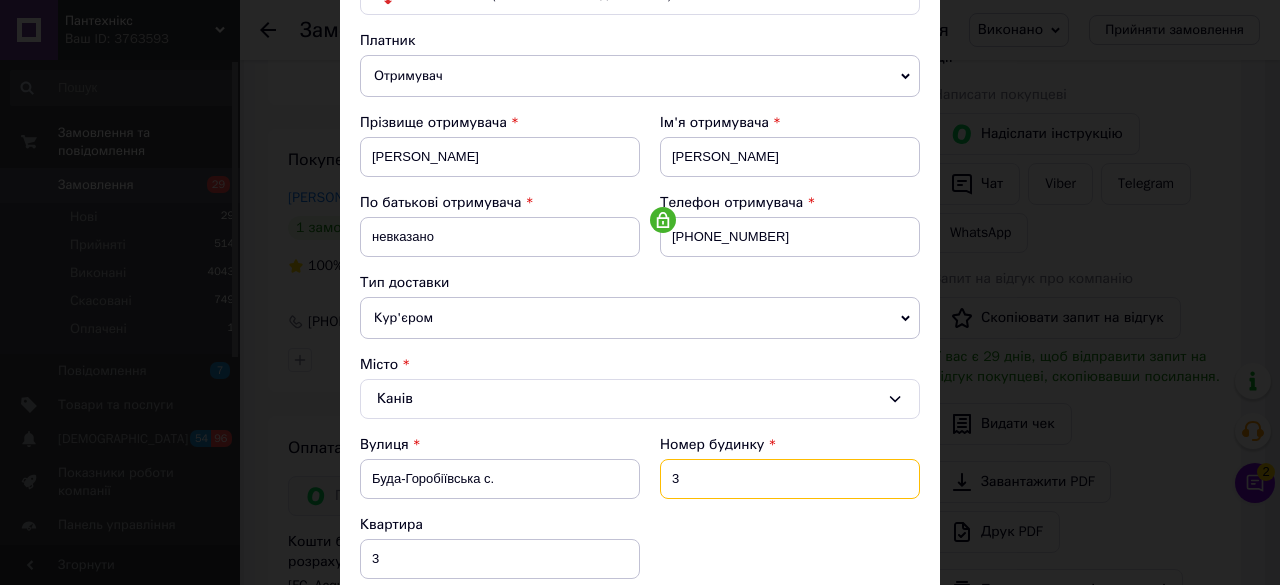 type on "3" 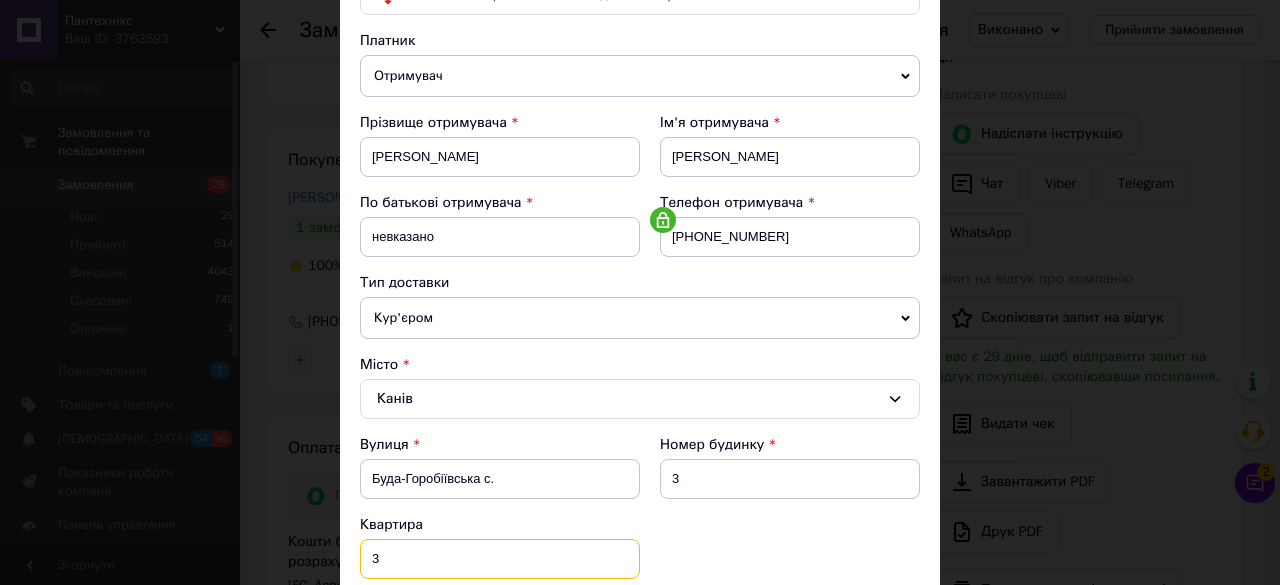 drag, startPoint x: 376, startPoint y: 540, endPoint x: 364, endPoint y: 539, distance: 12.0415945 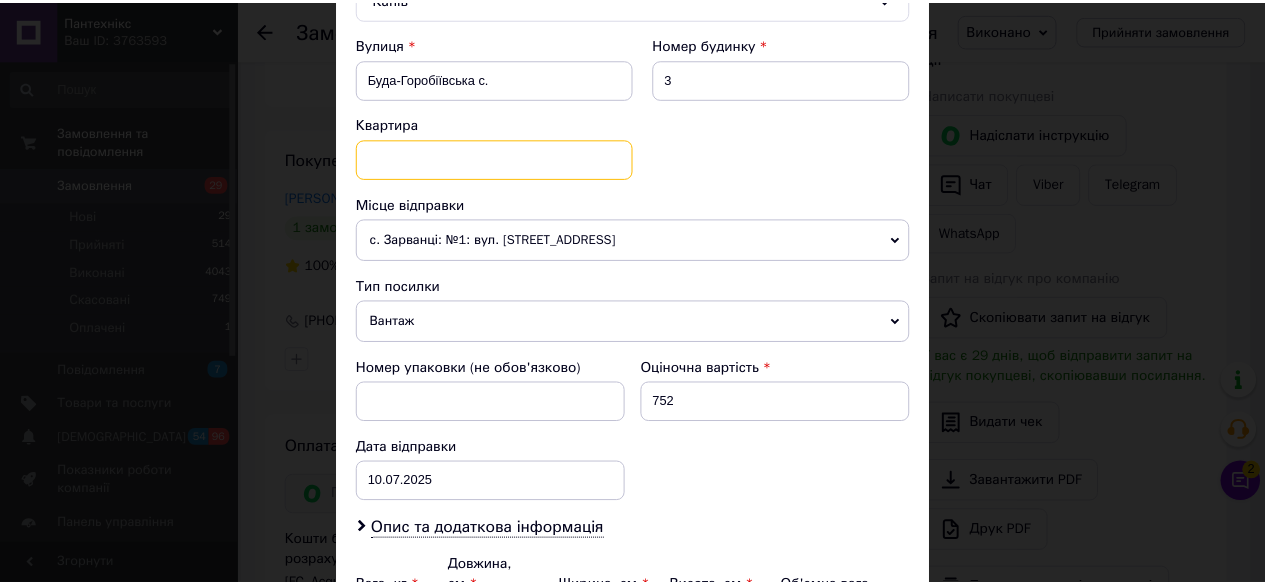 scroll, scrollTop: 800, scrollLeft: 0, axis: vertical 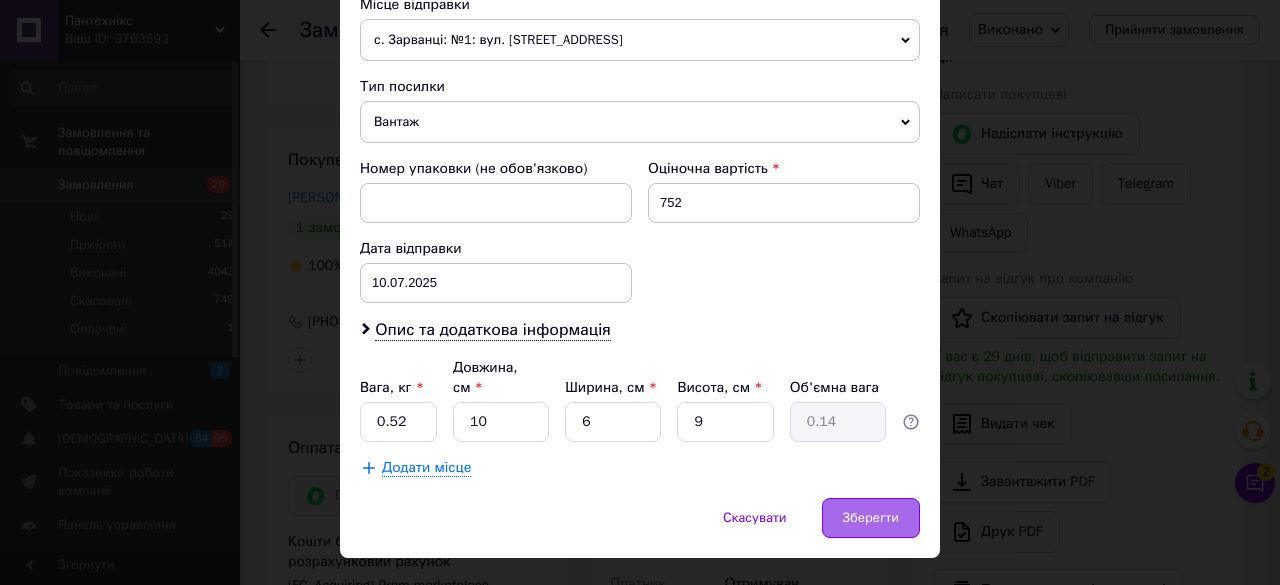 type 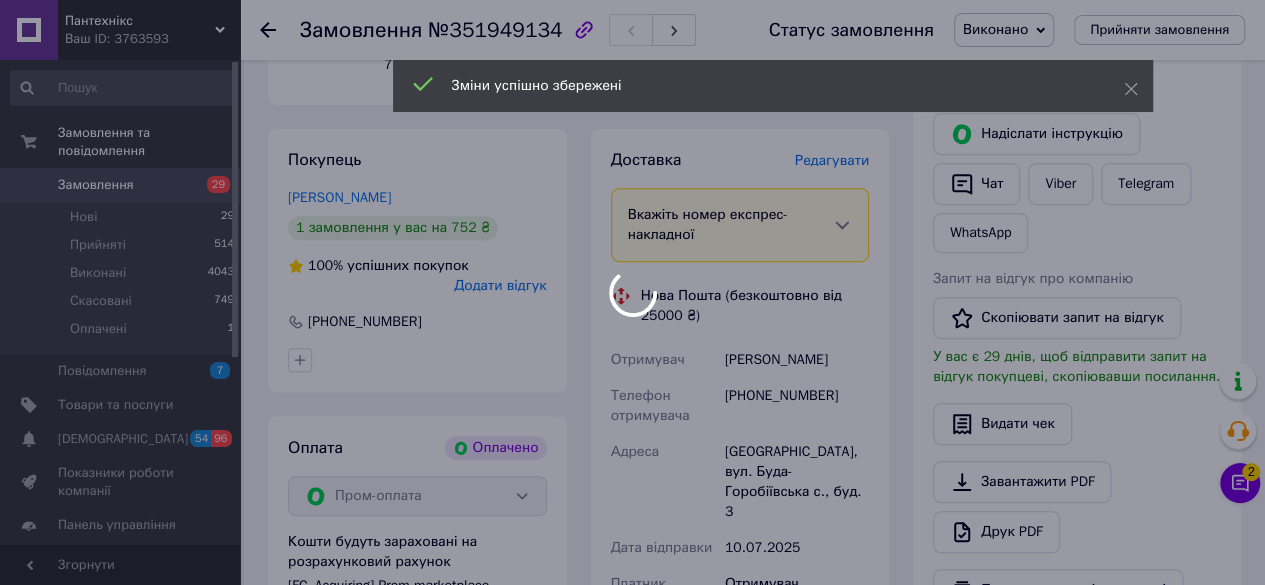 scroll, scrollTop: 8, scrollLeft: 0, axis: vertical 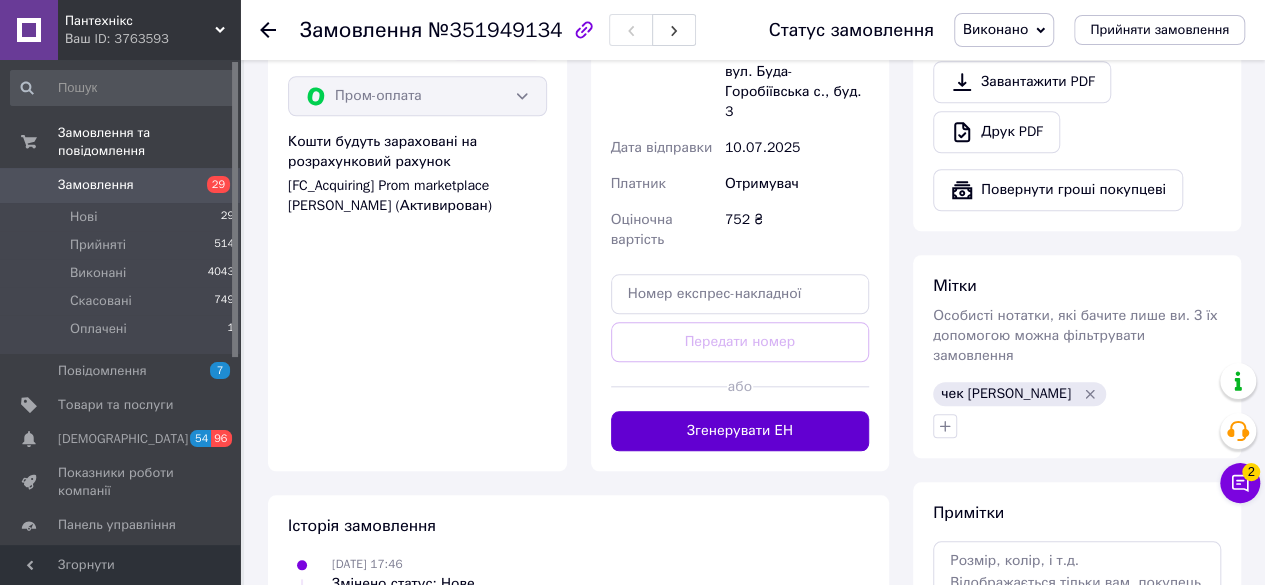 click on "Згенерувати ЕН" at bounding box center (740, 431) 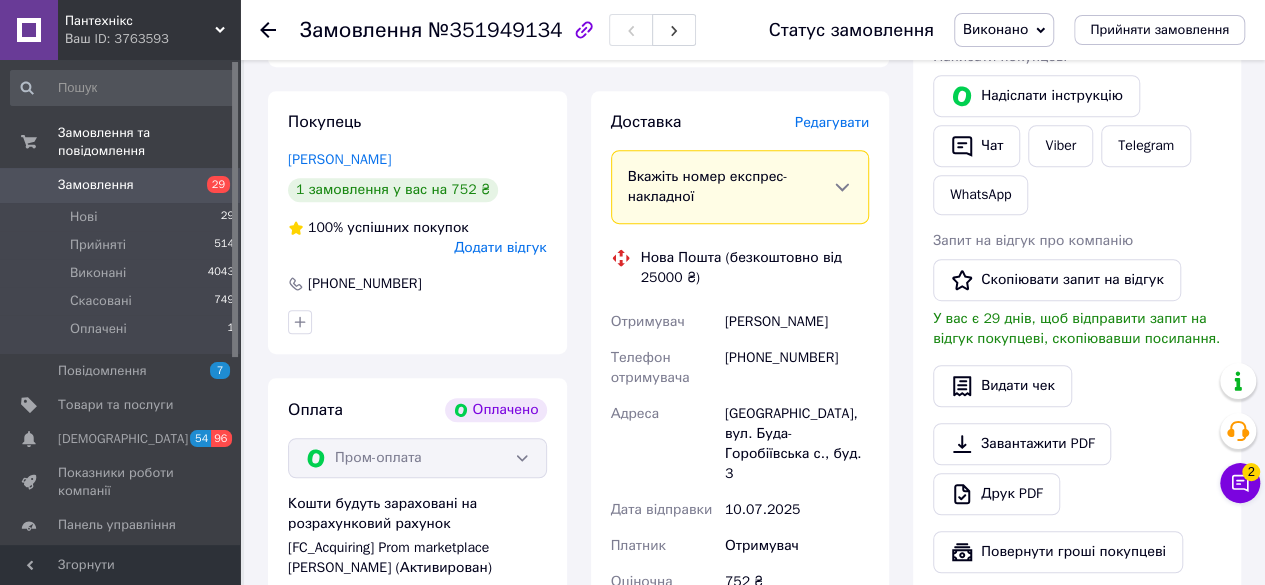 scroll, scrollTop: 400, scrollLeft: 0, axis: vertical 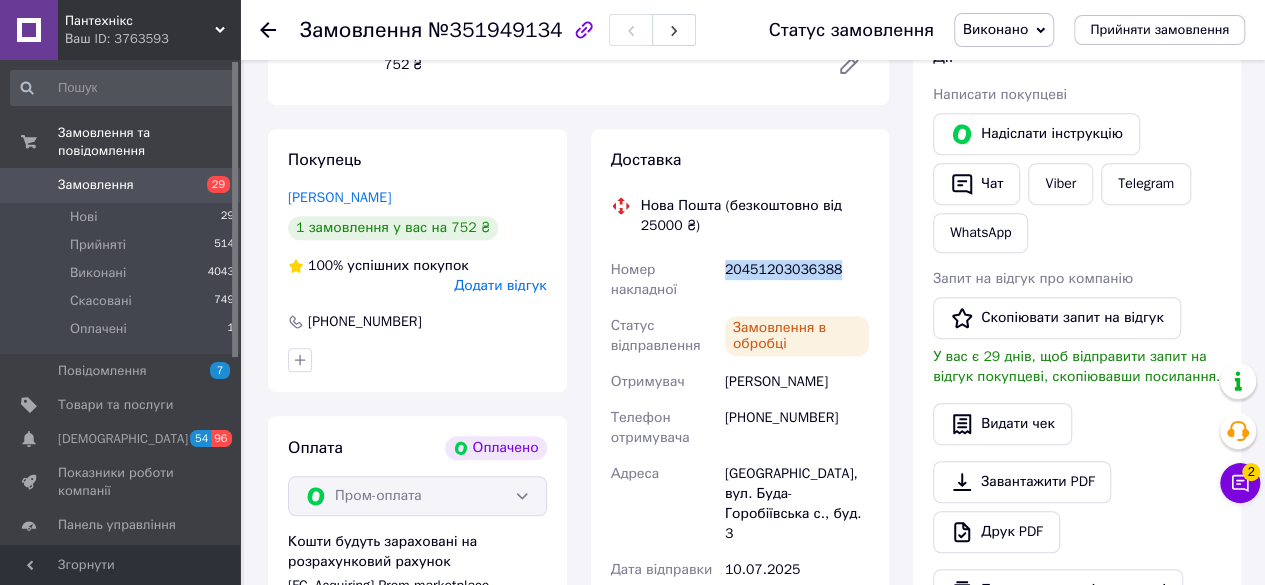 drag, startPoint x: 723, startPoint y: 269, endPoint x: 838, endPoint y: 269, distance: 115 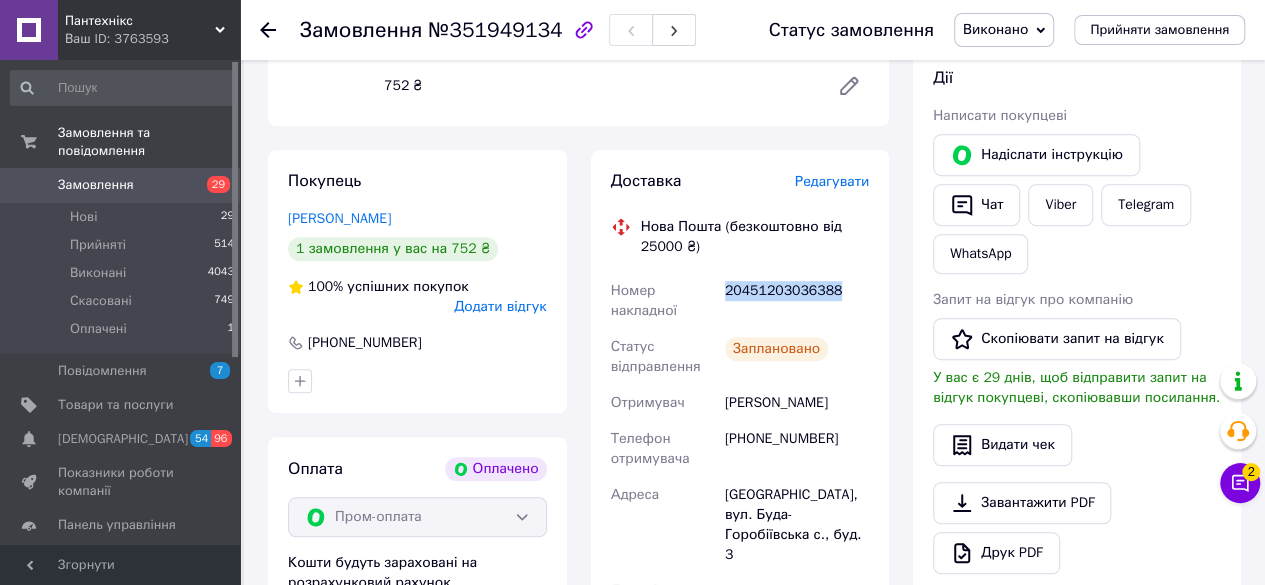 scroll, scrollTop: 0, scrollLeft: 0, axis: both 